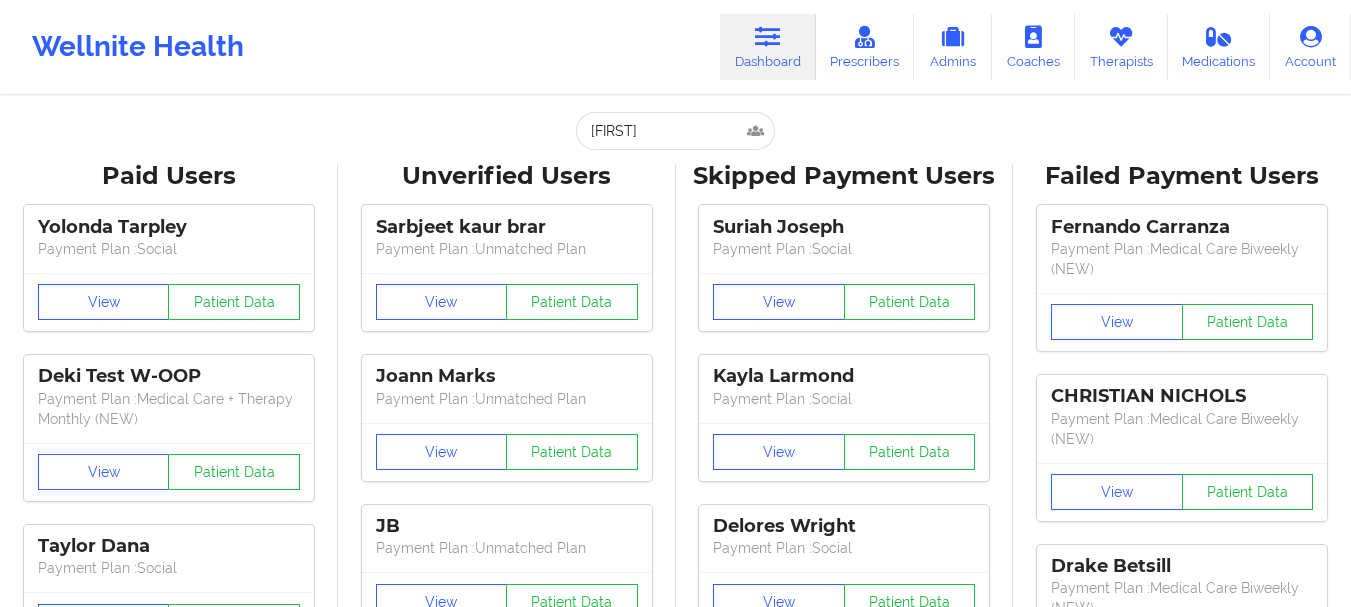 scroll, scrollTop: 0, scrollLeft: 0, axis: both 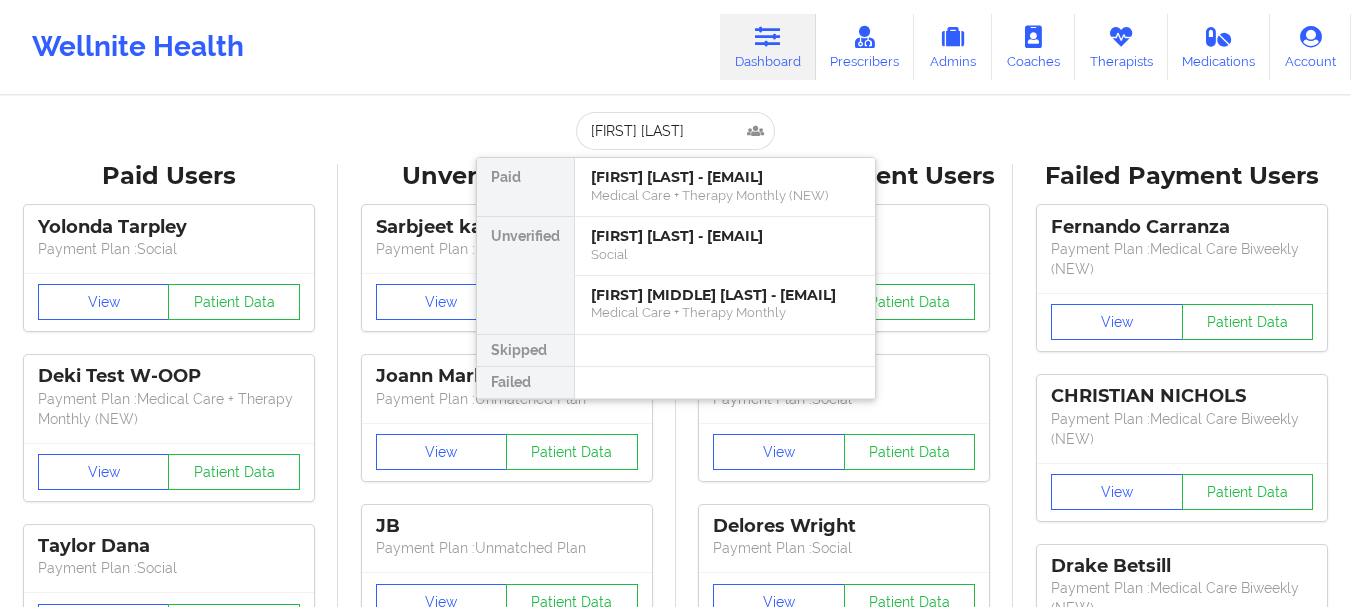 type on "[FIRST] [LAST]" 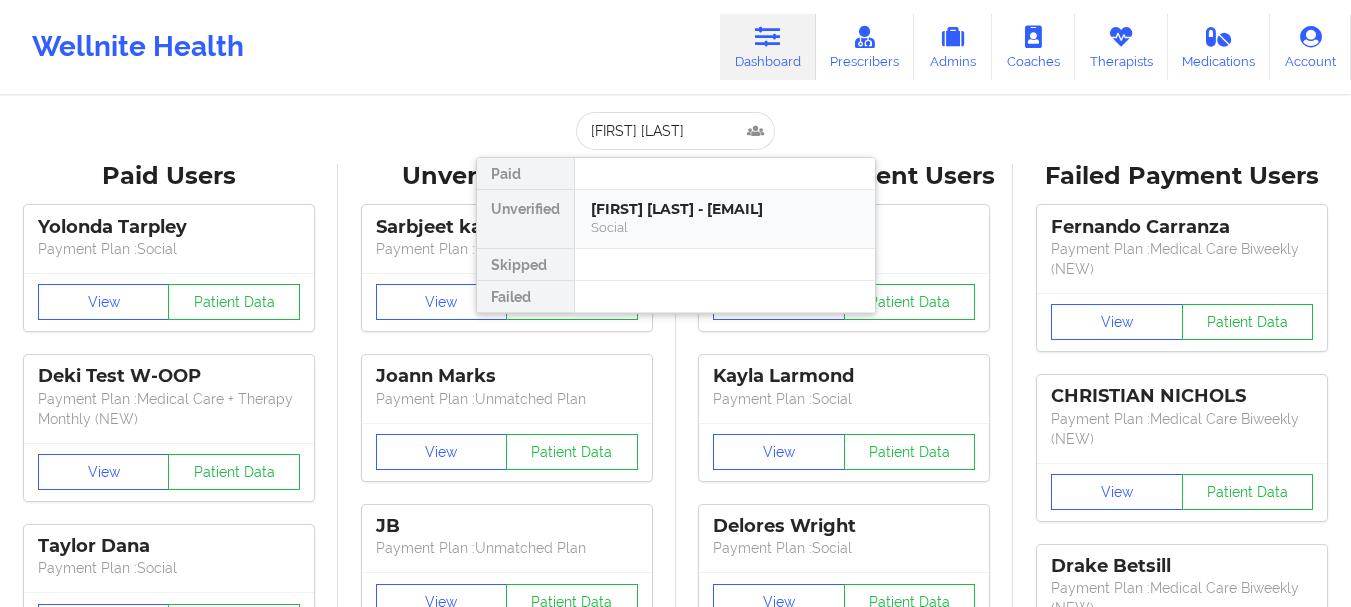 click on "[FIRST] [LAST] - [EMAIL]" at bounding box center [725, 209] 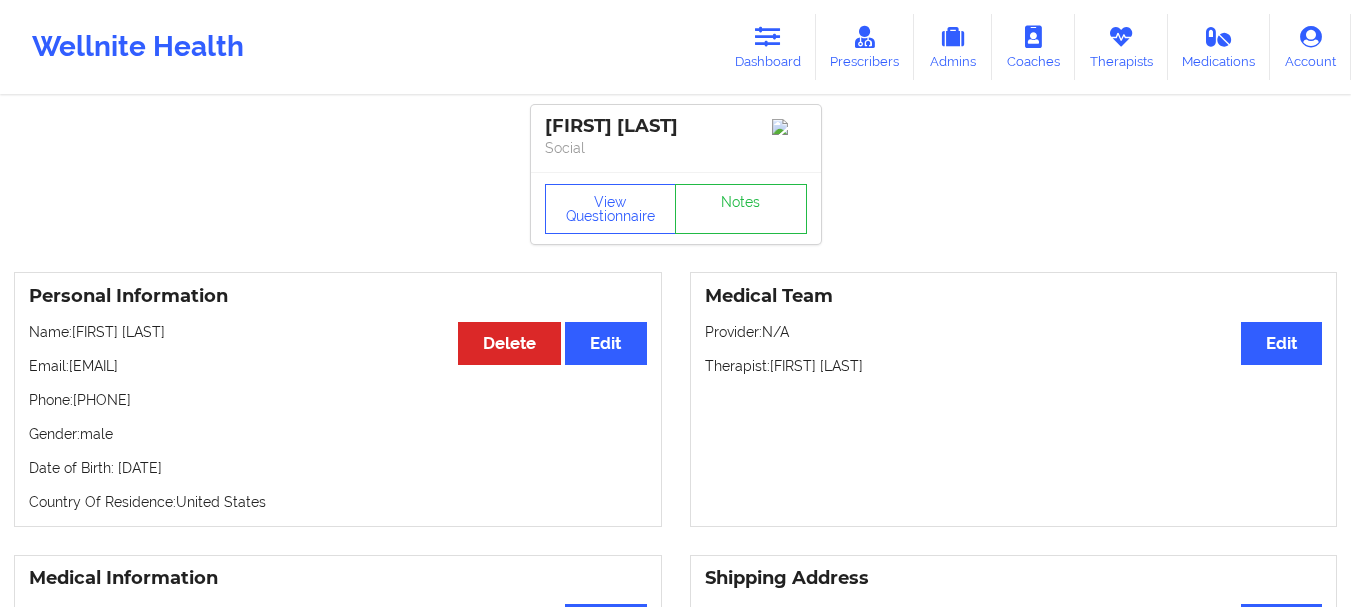 drag, startPoint x: 266, startPoint y: 381, endPoint x: 73, endPoint y: 376, distance: 193.06476 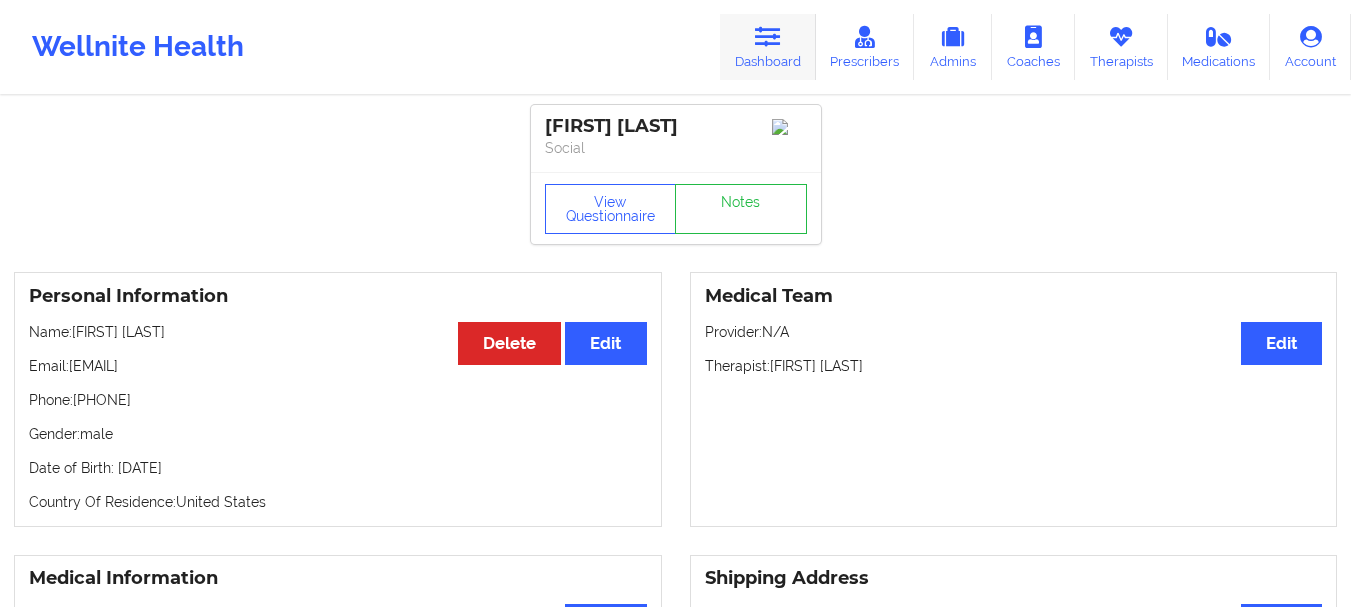 click on "Dashboard" at bounding box center [768, 47] 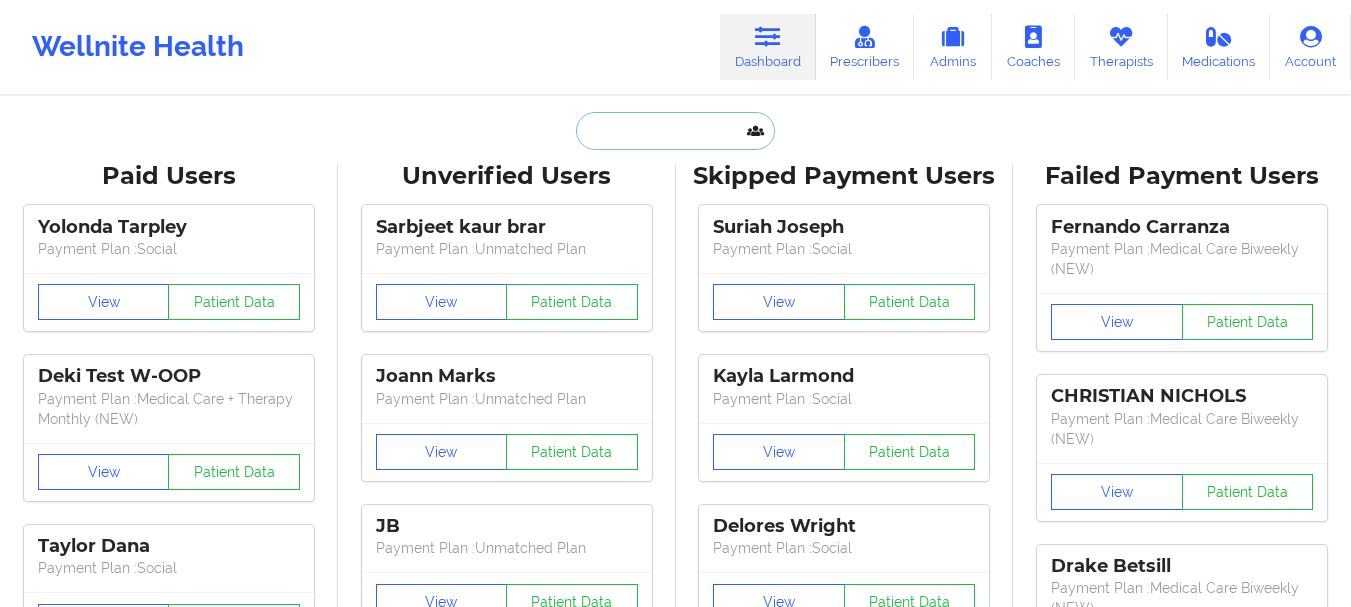 click at bounding box center [675, 131] 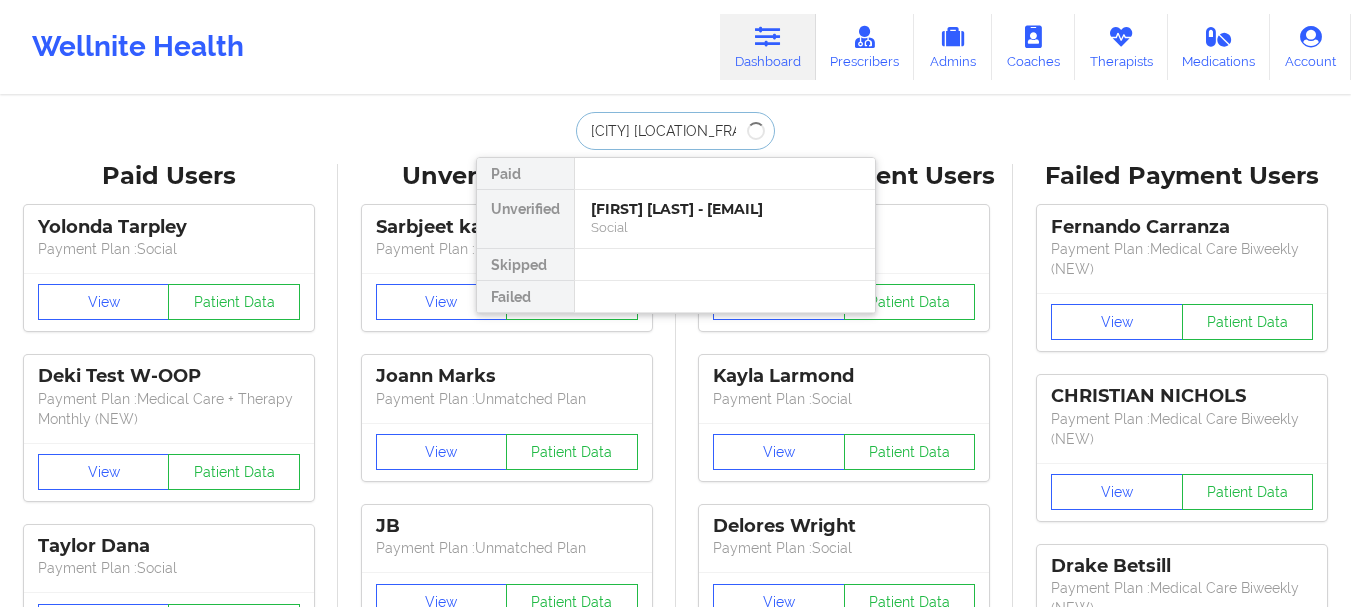 type on "[FIRST] [LAST]" 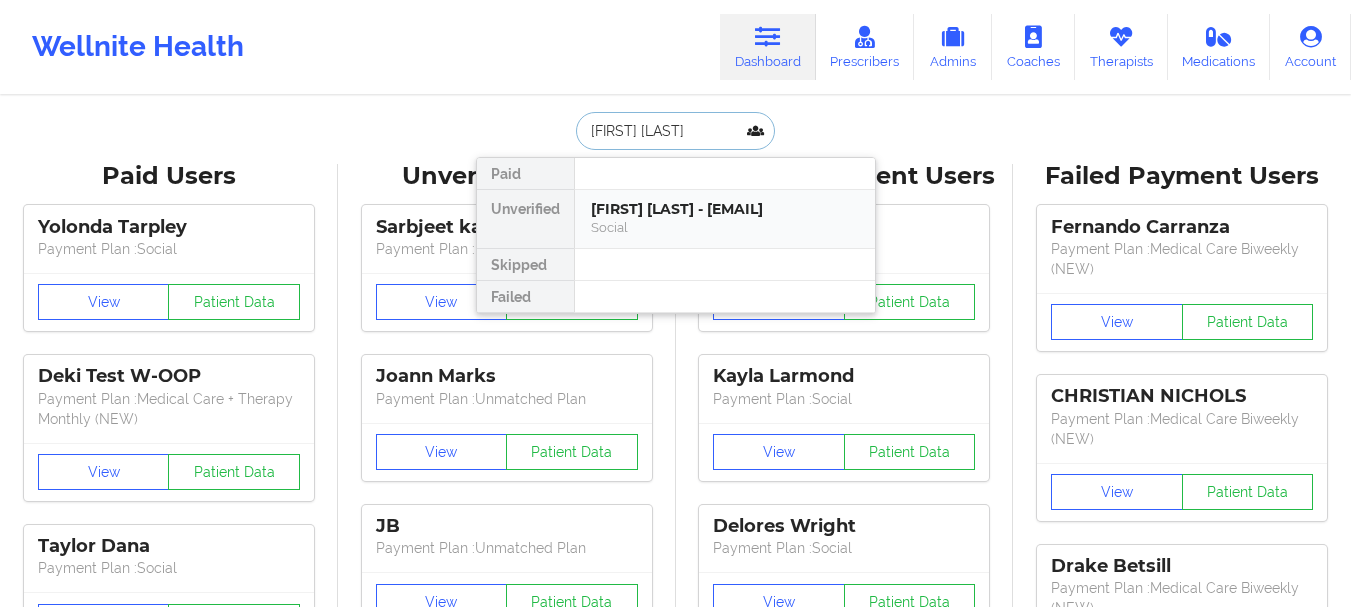 click on "[FIRST] [LAST] - [EMAIL]" at bounding box center (725, 209) 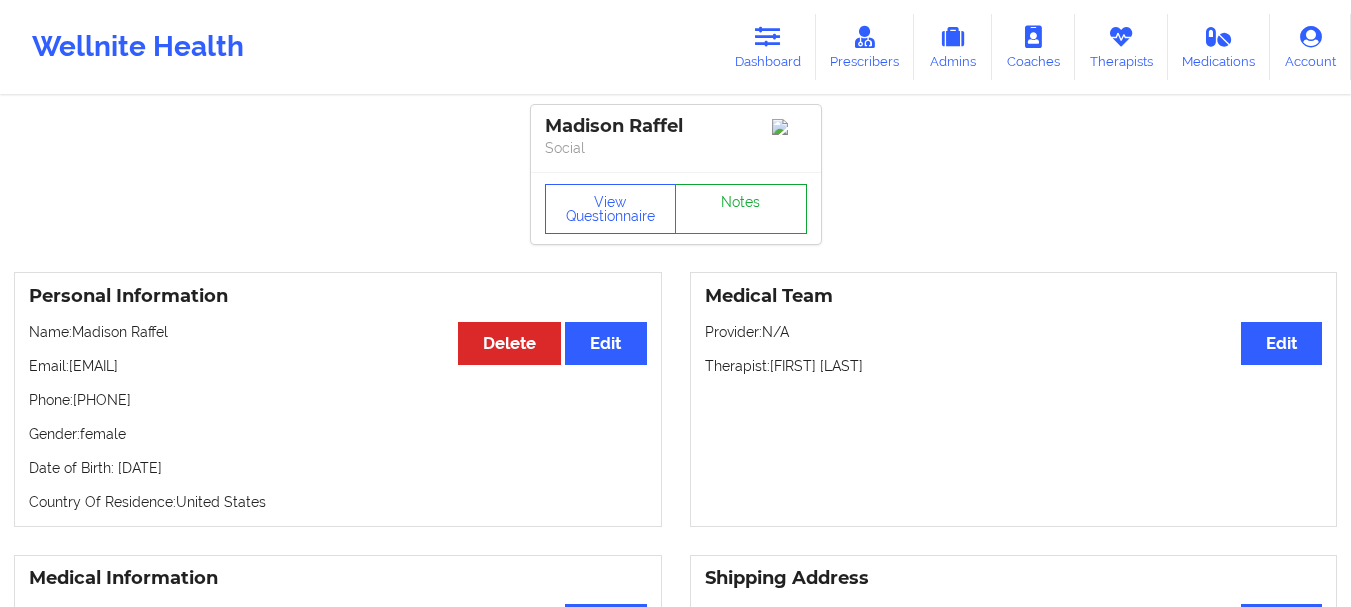 click on "Notes" at bounding box center [741, 209] 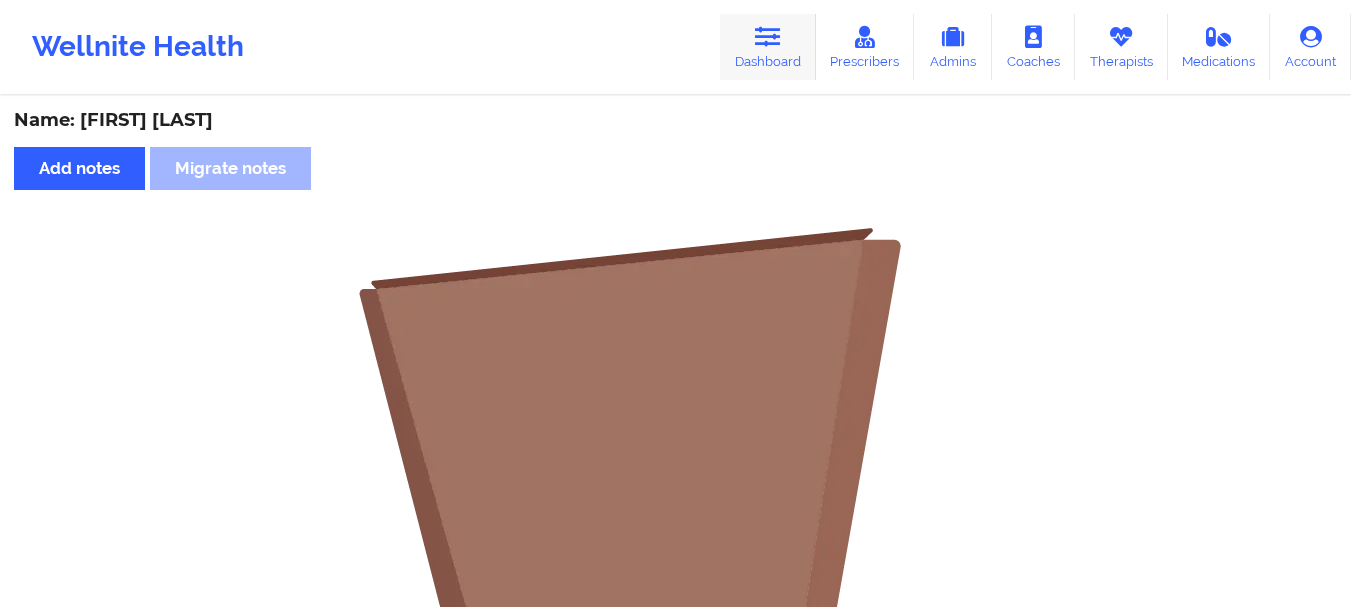 click on "Dashboard" at bounding box center [768, 47] 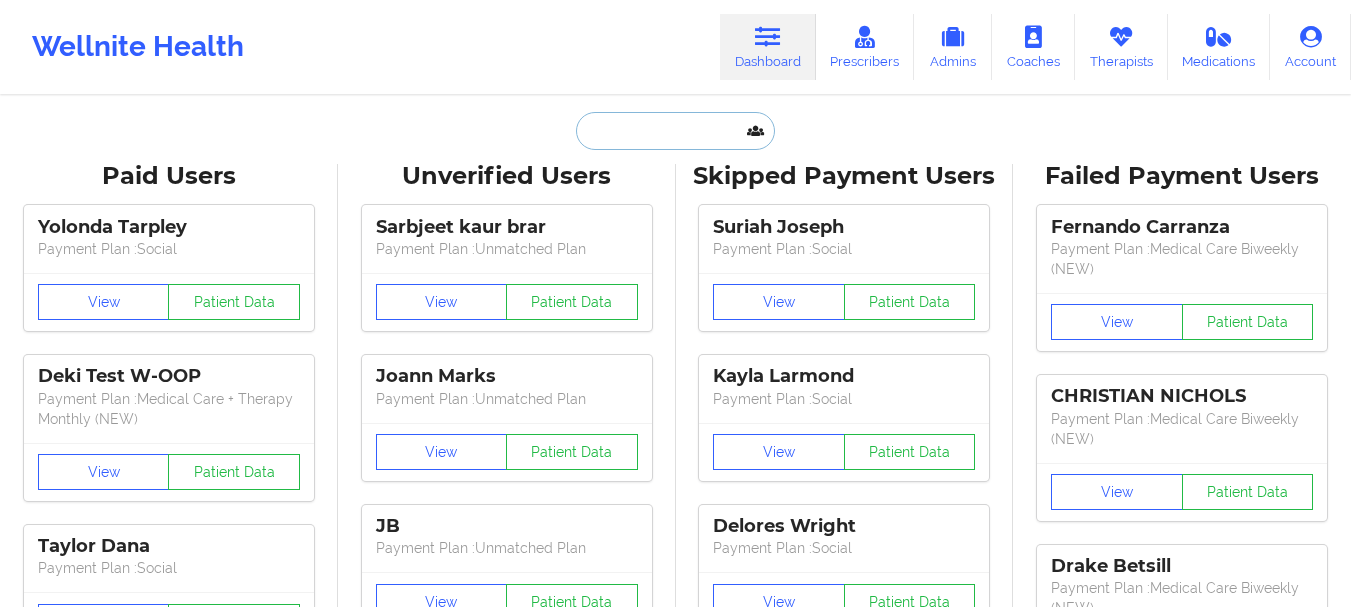 click at bounding box center (675, 131) 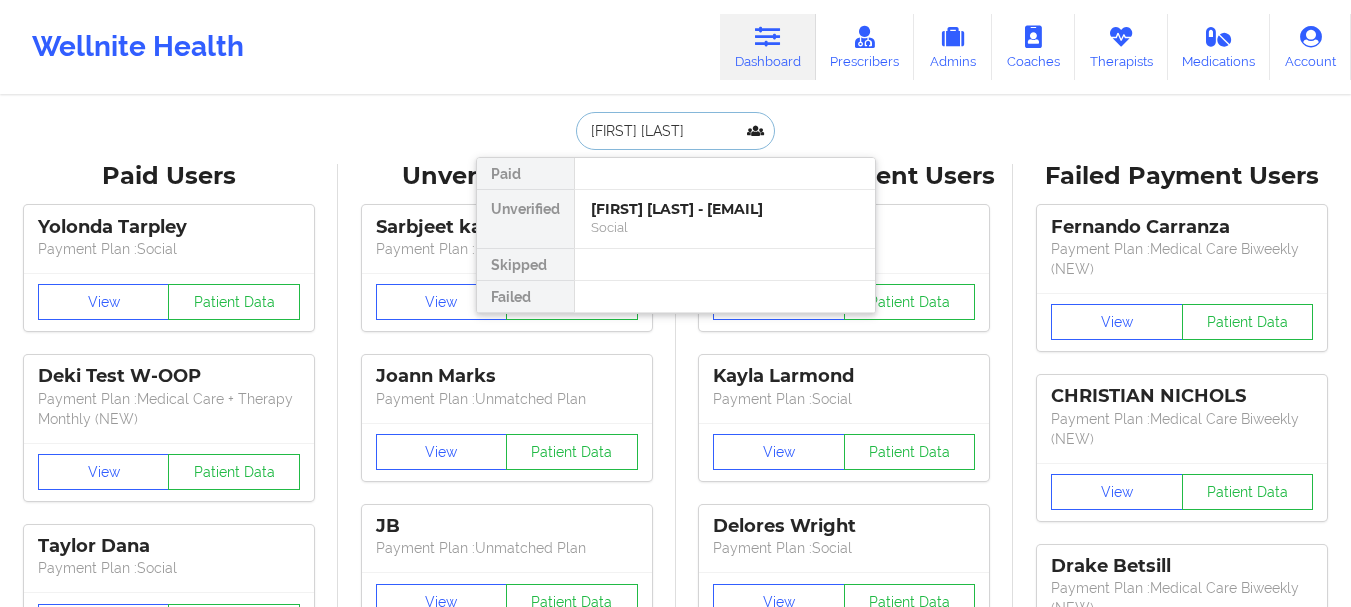 type on "[FIRST] [LAST]" 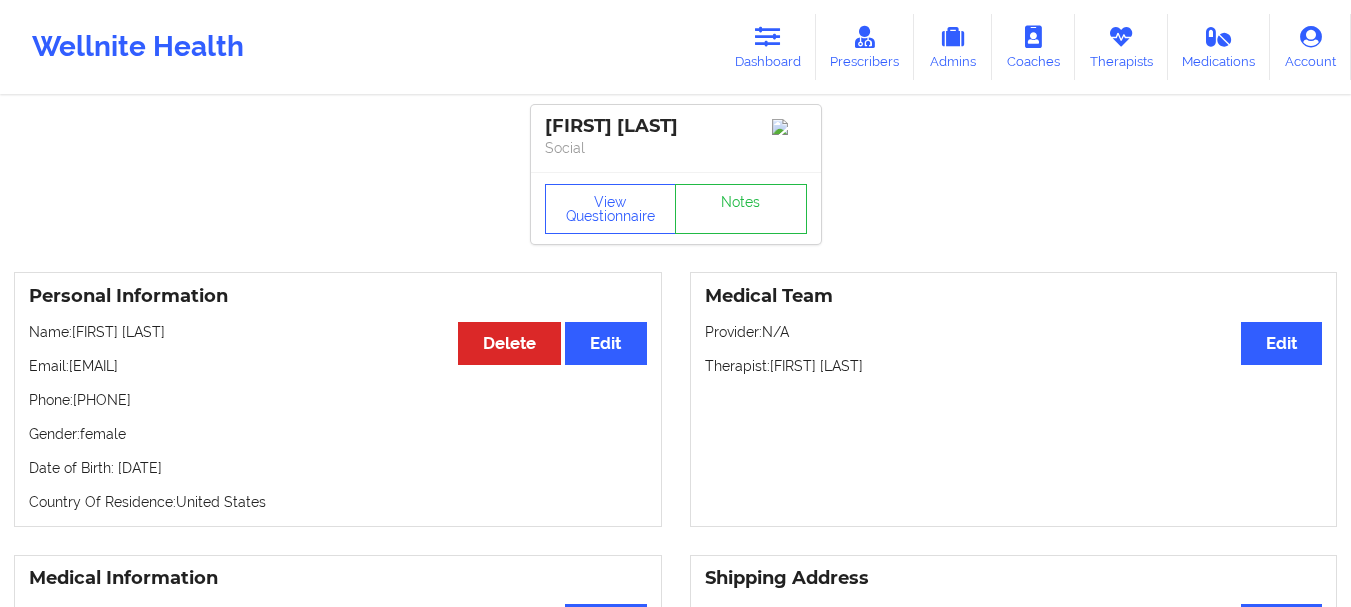 drag, startPoint x: 206, startPoint y: 372, endPoint x: 70, endPoint y: 378, distance: 136.1323 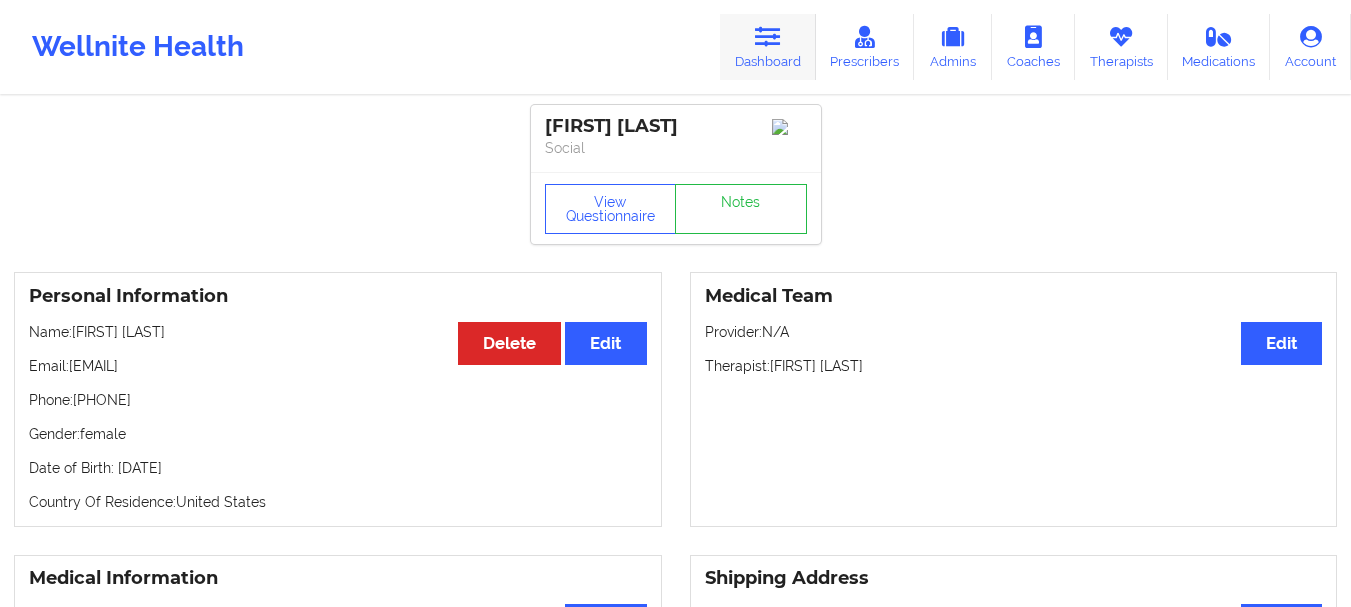 click on "Dashboard" at bounding box center [768, 47] 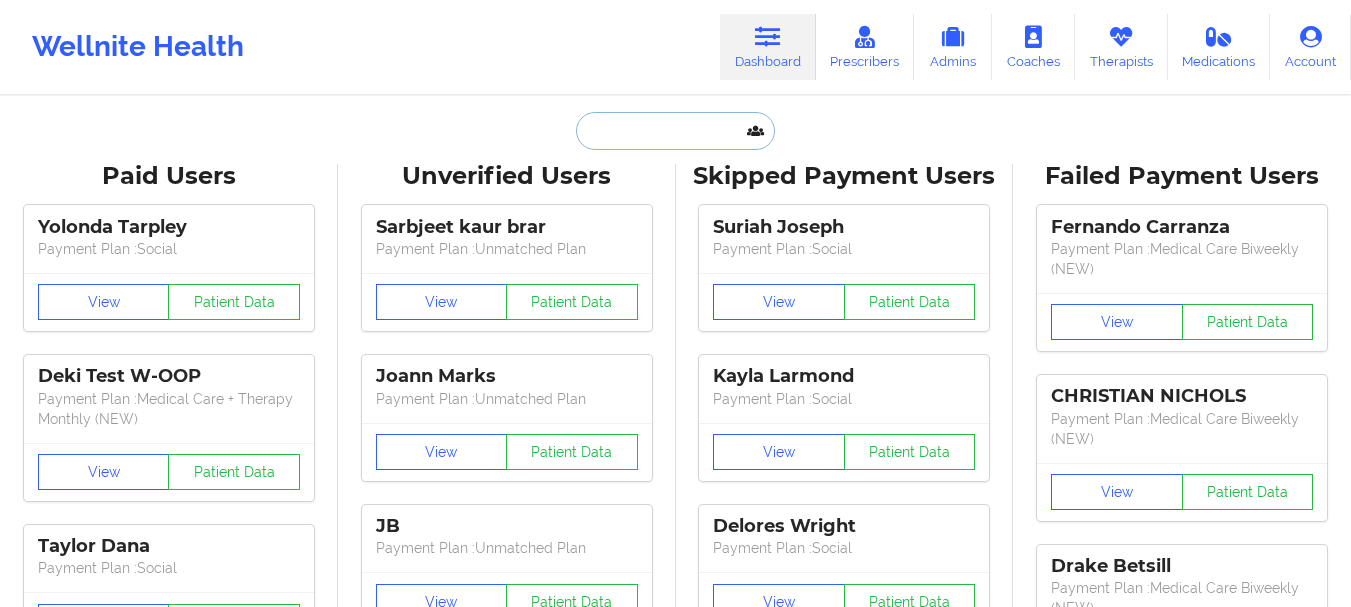 click at bounding box center [675, 131] 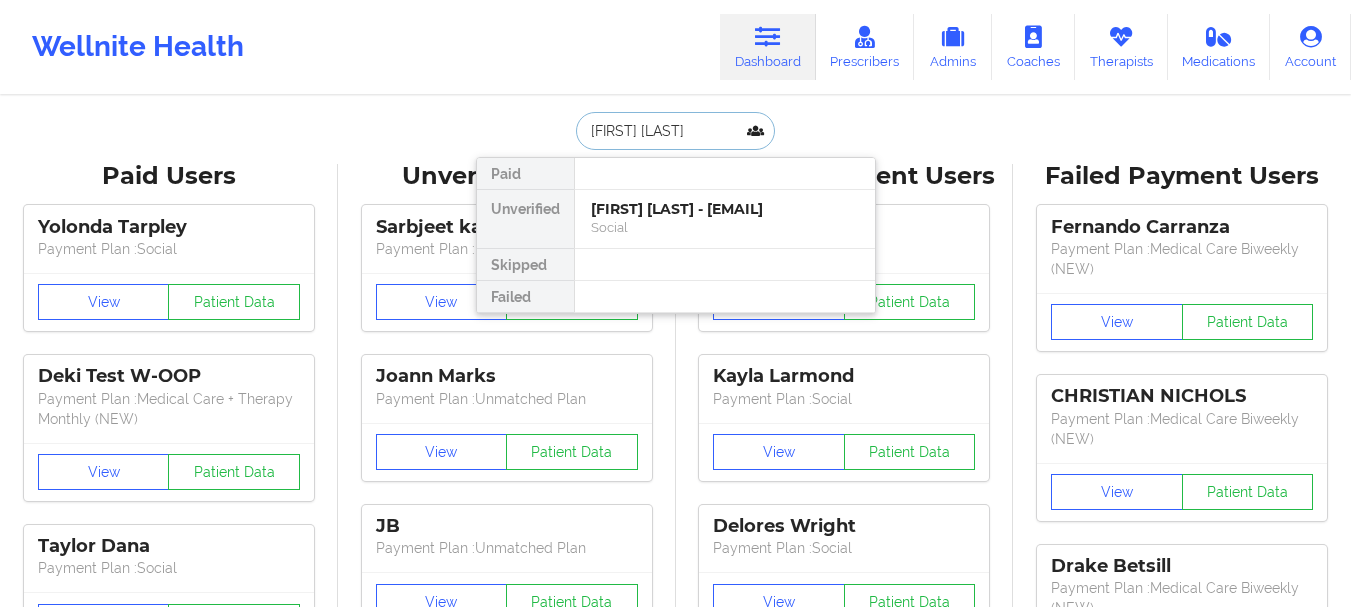type on "[FIRST] [LAST]" 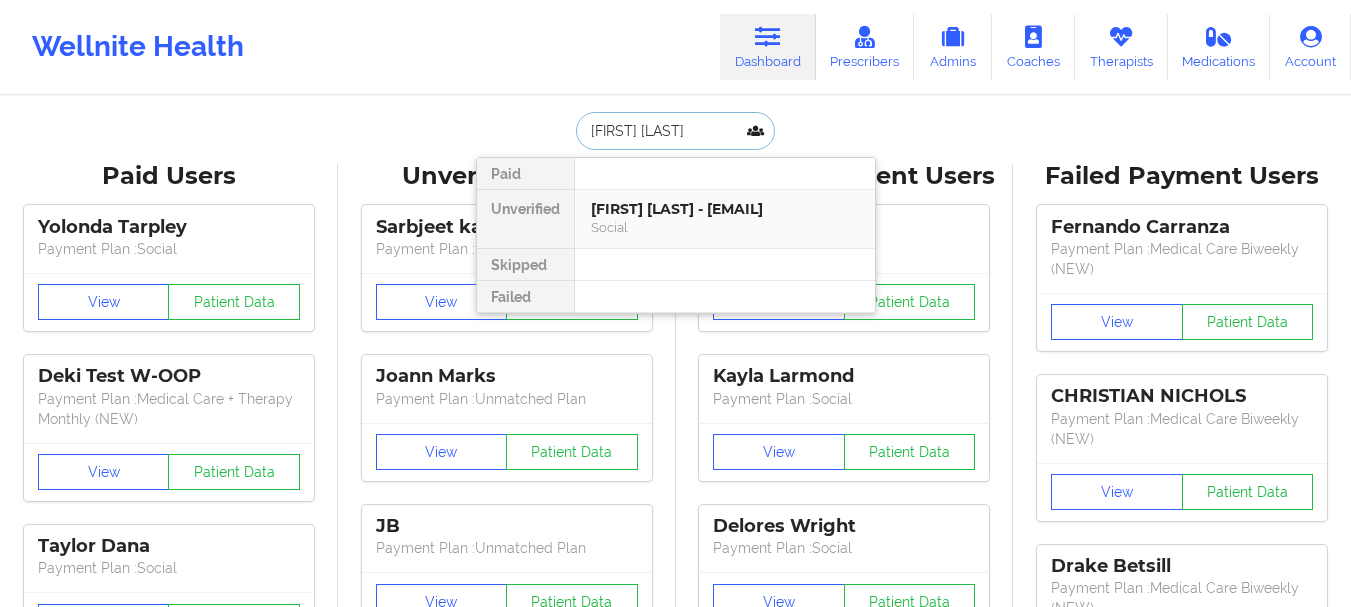 click on "[FIRST] [LAST]  - [EMAIL]" at bounding box center (725, 209) 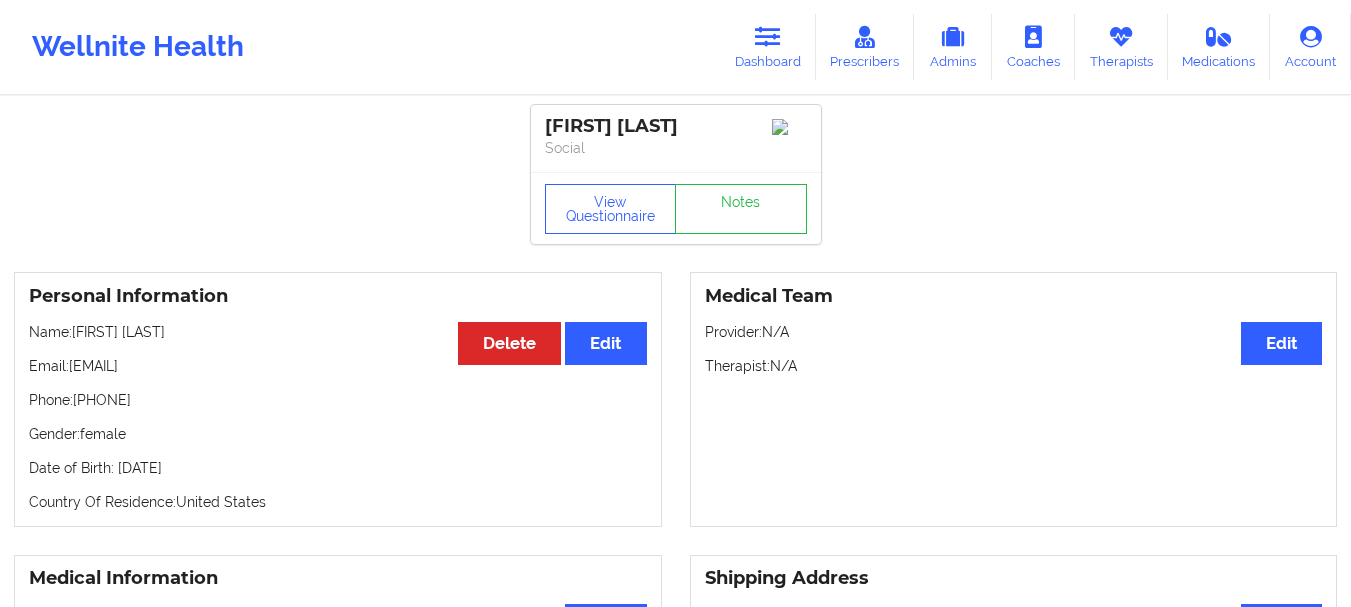 drag, startPoint x: 269, startPoint y: 371, endPoint x: 70, endPoint y: 378, distance: 199.12308 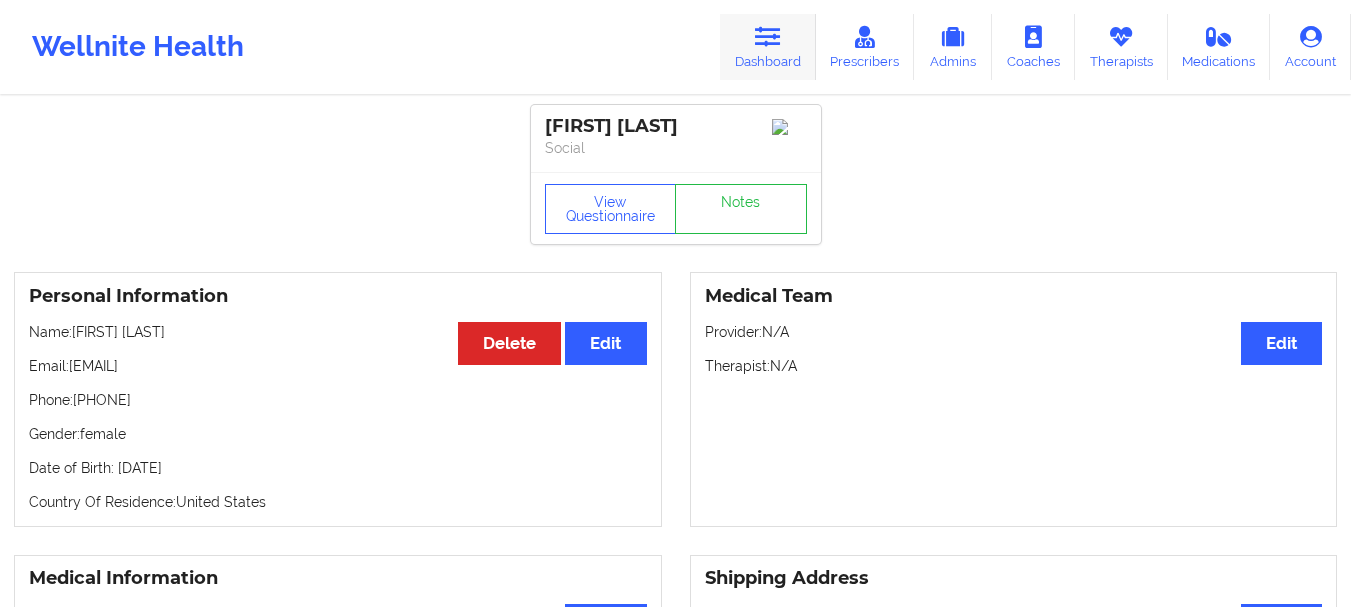 click at bounding box center (768, 37) 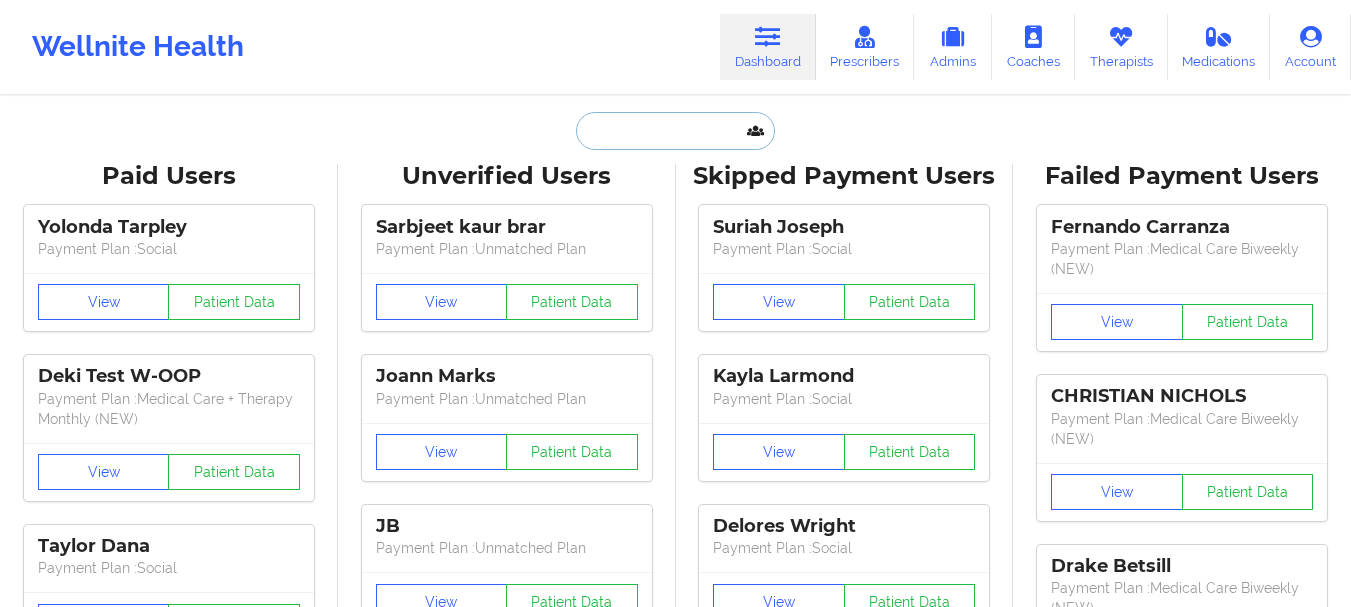 click at bounding box center (675, 131) 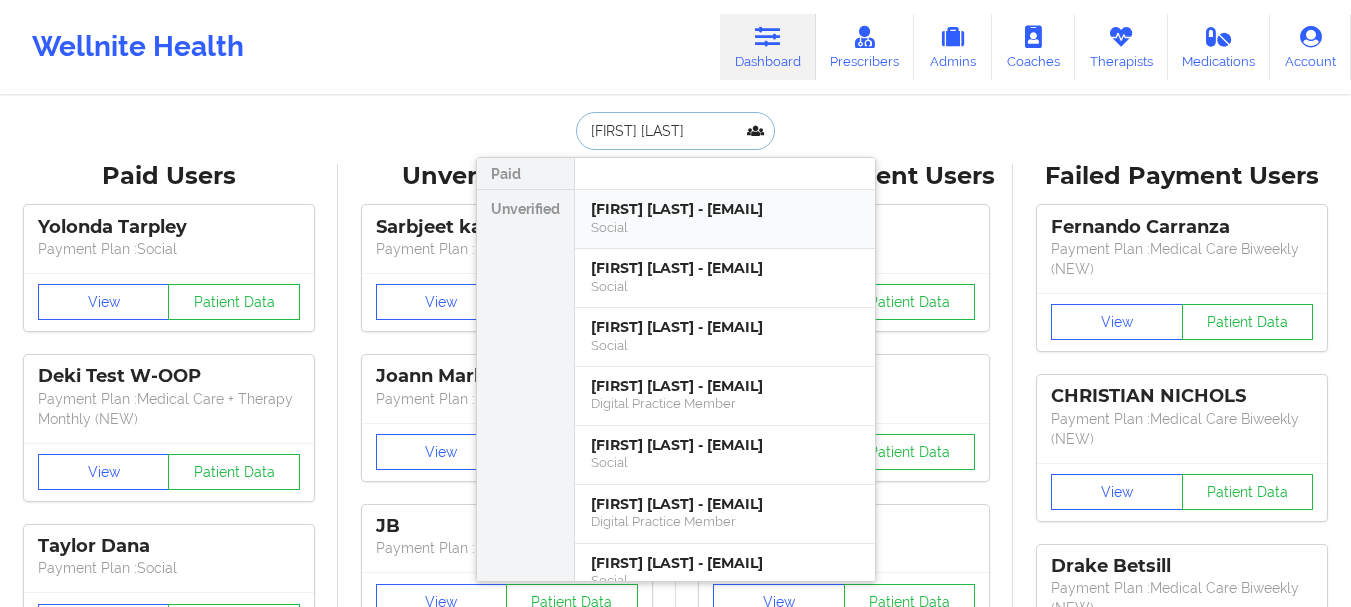 type on "[FIRST] [LAST]" 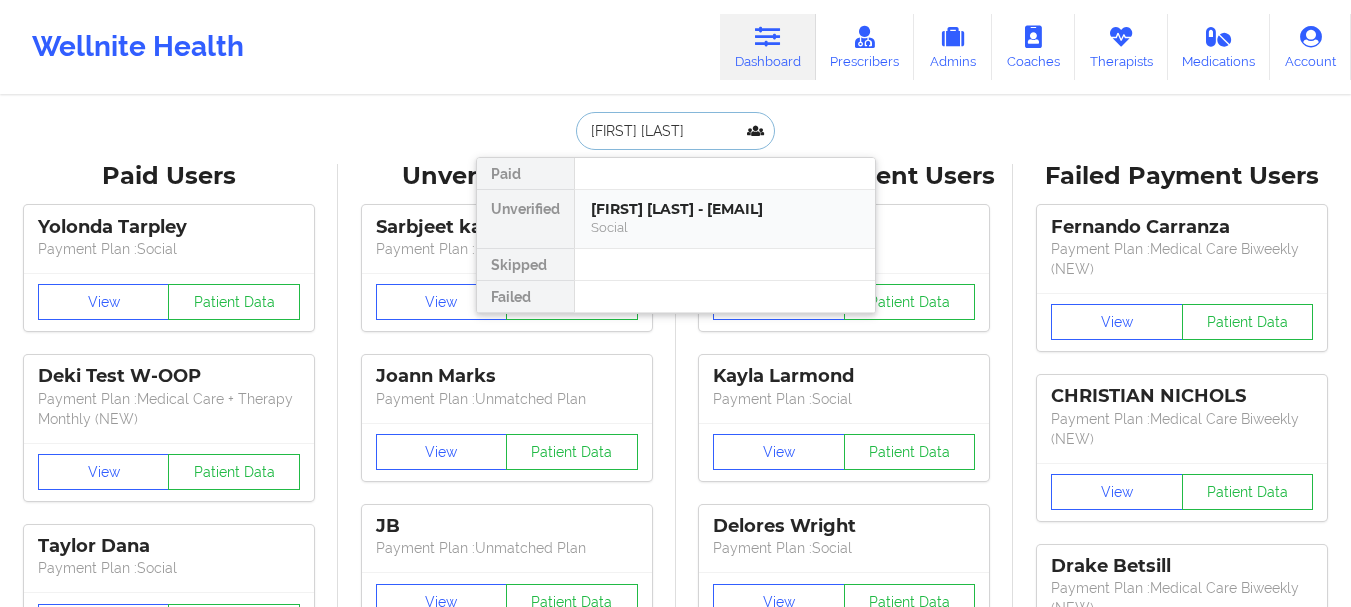 click on "[FIRST] [LAST]  - [EMAIL]" at bounding box center [725, 209] 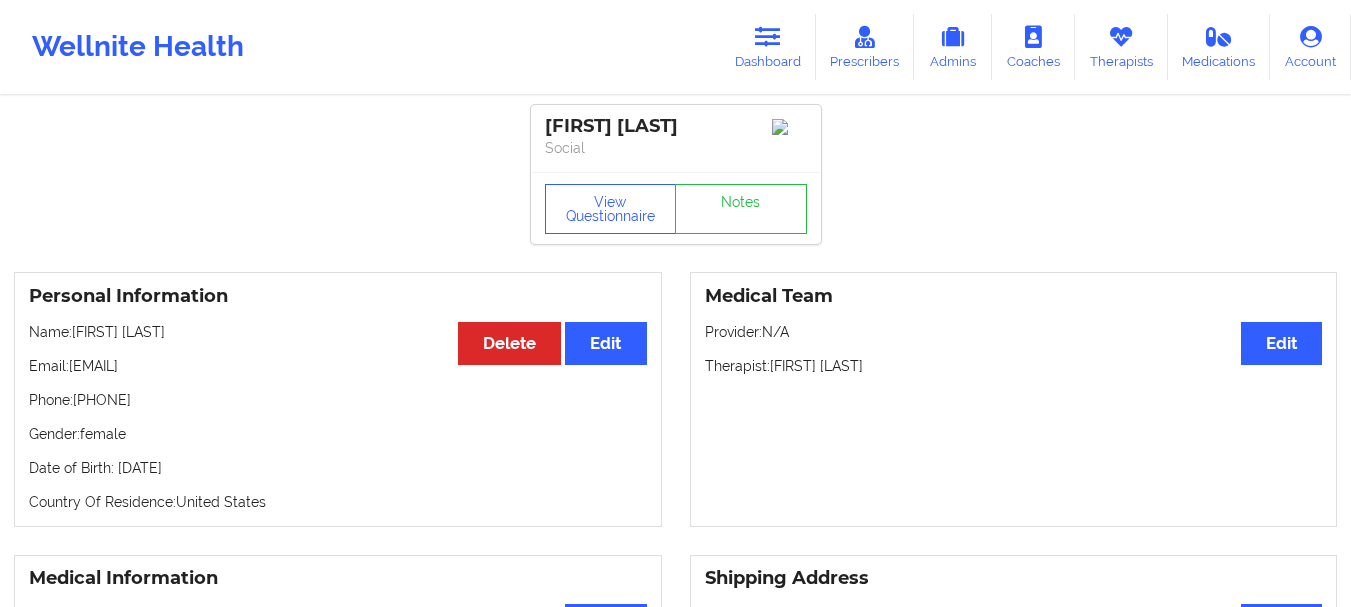 drag, startPoint x: 239, startPoint y: 377, endPoint x: 71, endPoint y: 378, distance: 168.00298 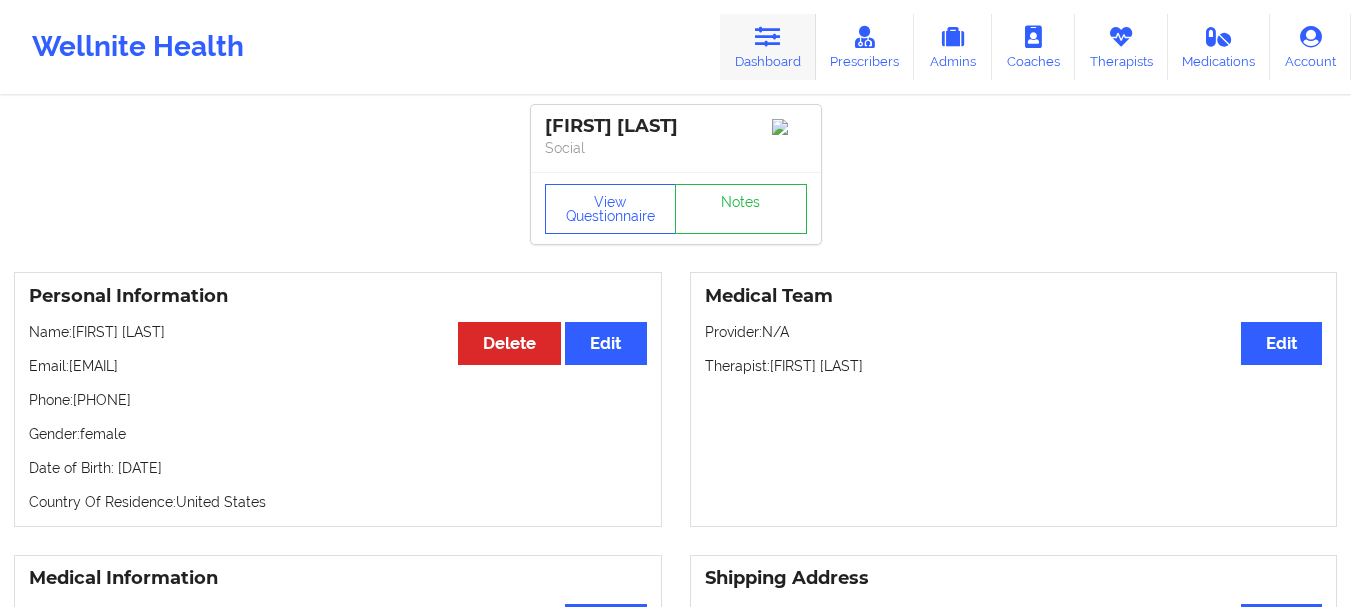 click on "Dashboard" at bounding box center [768, 47] 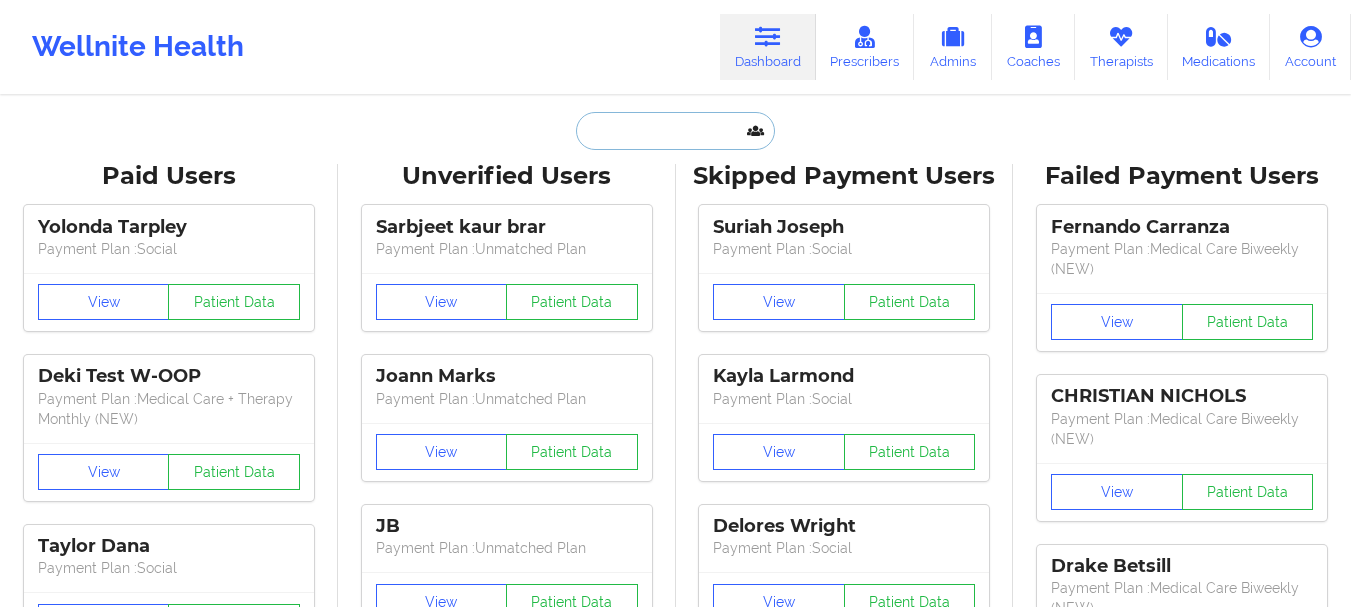 click at bounding box center [675, 131] 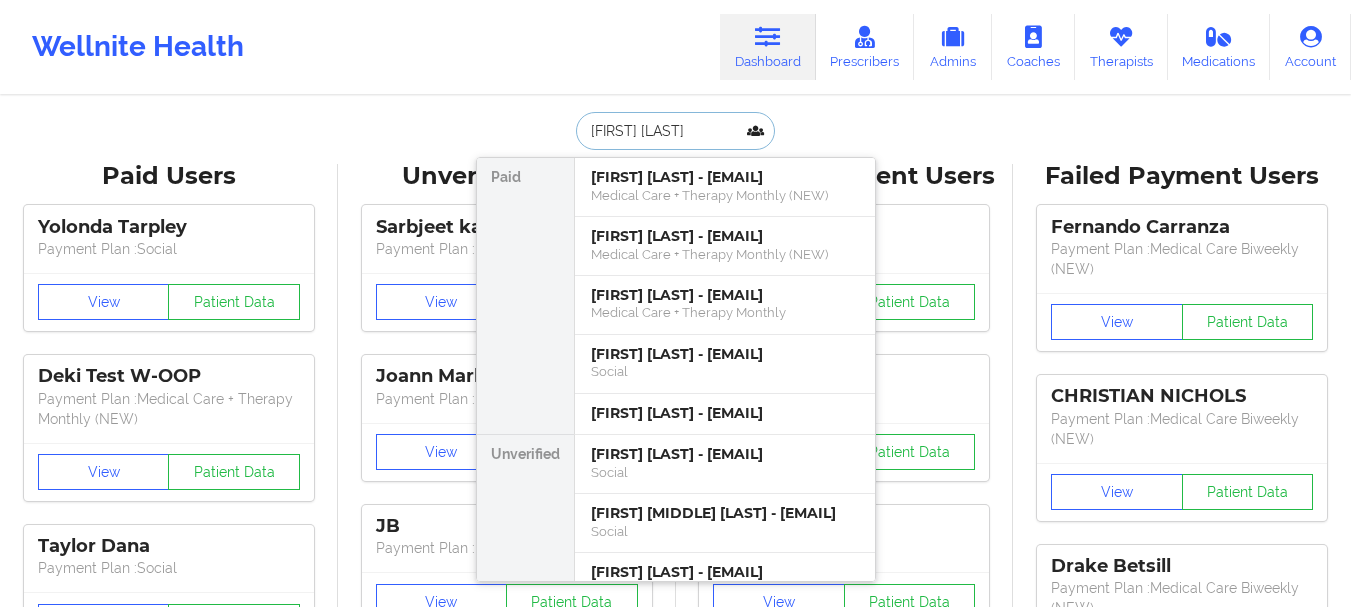 type on "[FIRST] [LAST]" 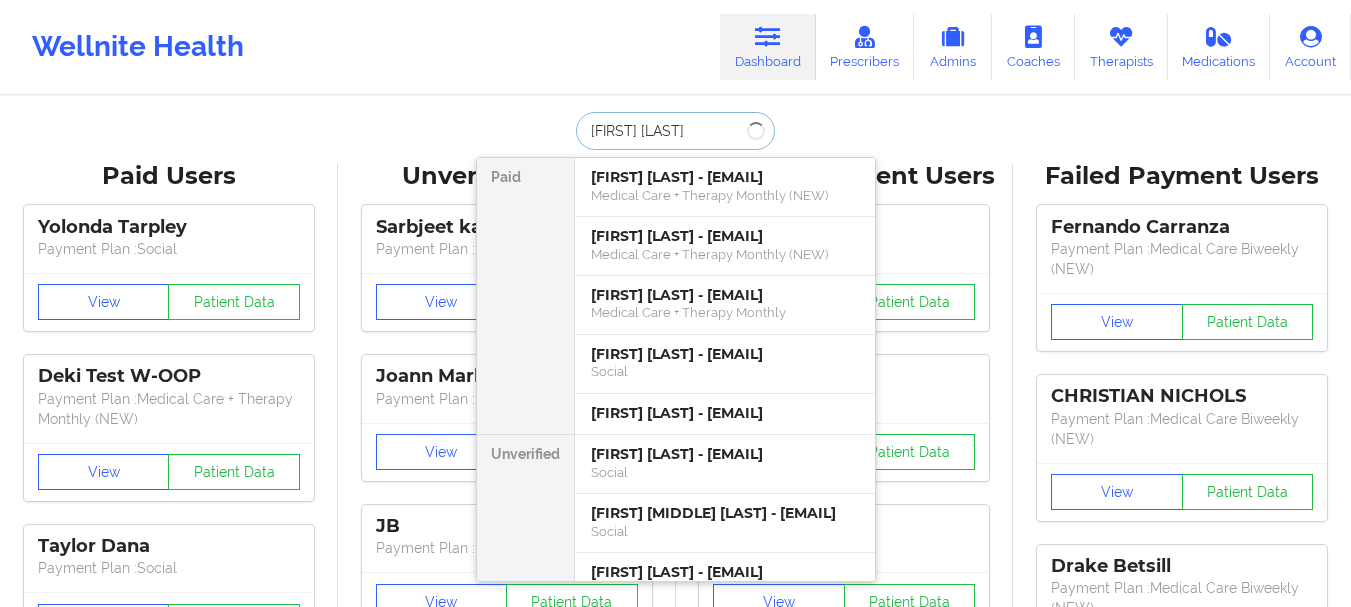 click on "[FIRST] [LAST]" at bounding box center [675, 131] 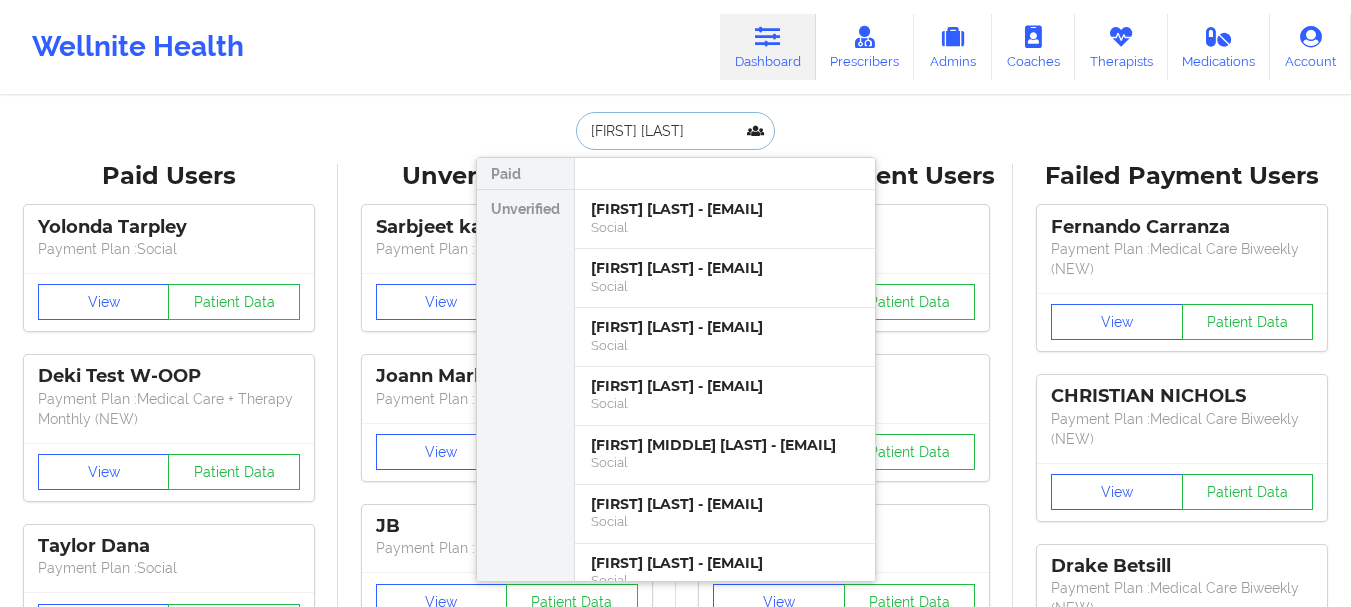 click on "[FIRST] [LAST]" at bounding box center (675, 131) 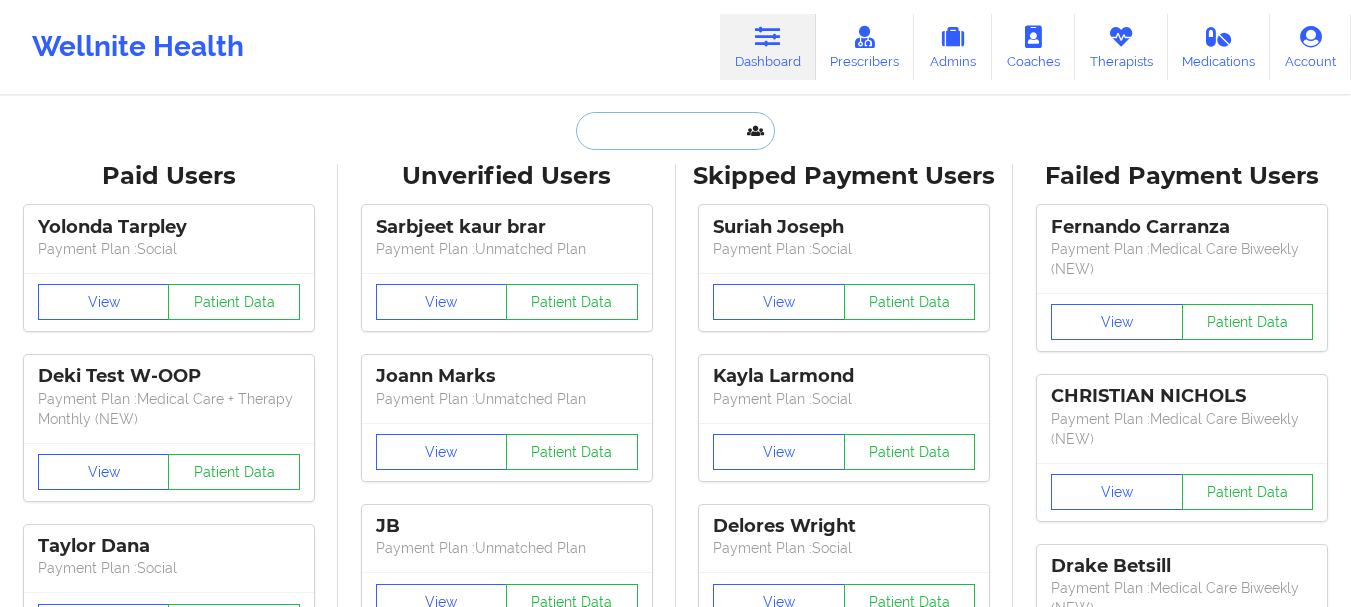paste on "[EMAIL]" 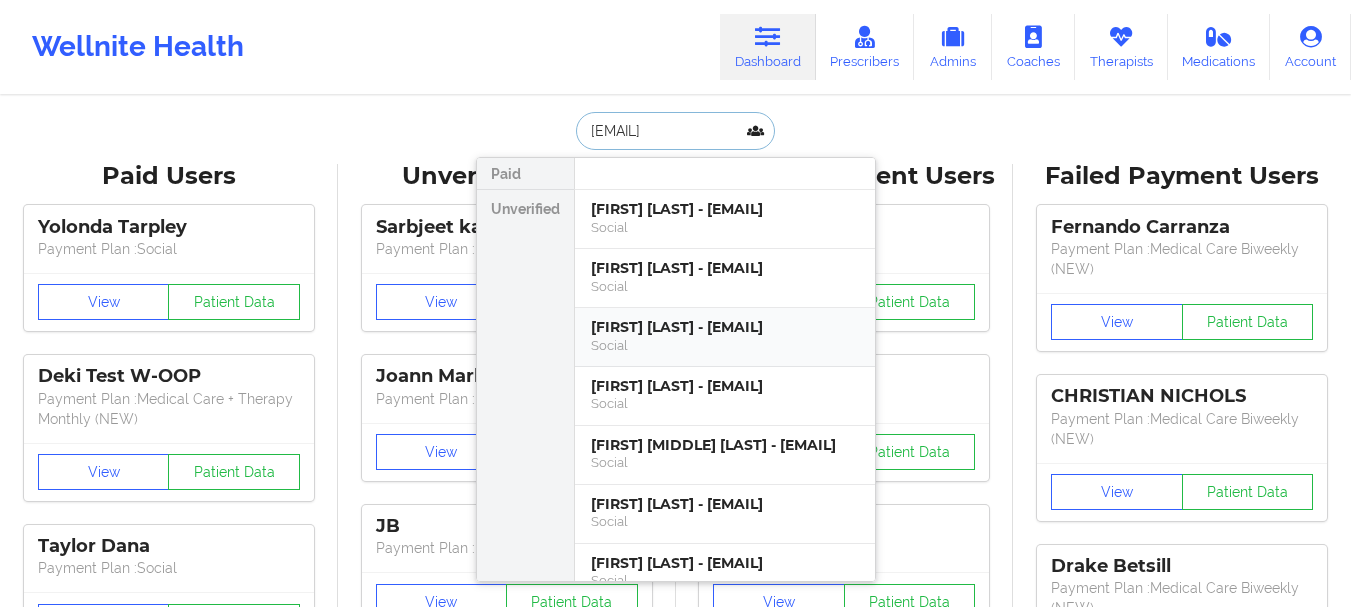 scroll, scrollTop: 0, scrollLeft: 1, axis: horizontal 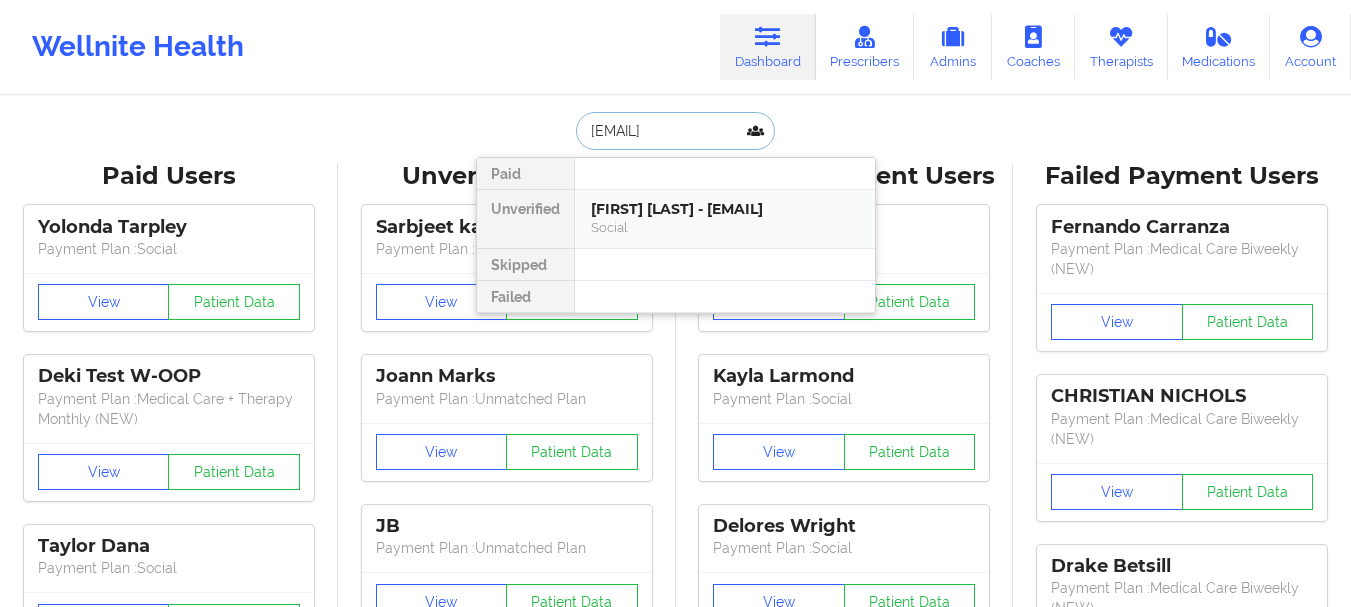 click on "[FIRST] [LAST] - [EMAIL]" at bounding box center [725, 209] 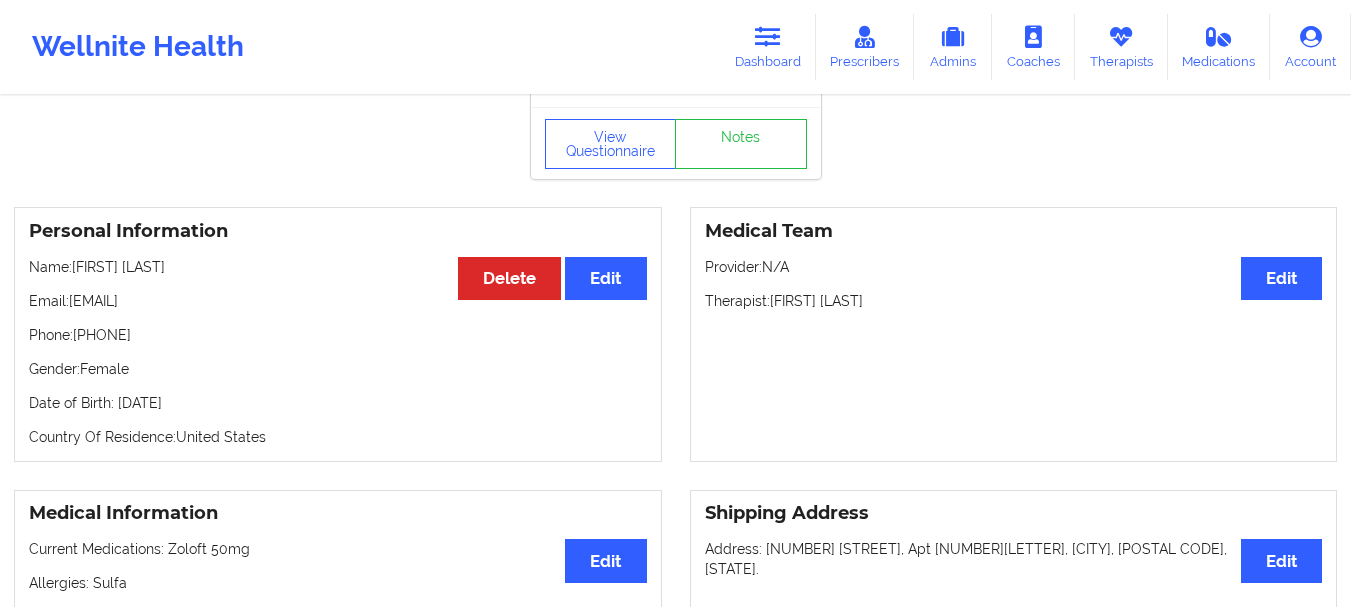 scroll, scrollTop: 68, scrollLeft: 0, axis: vertical 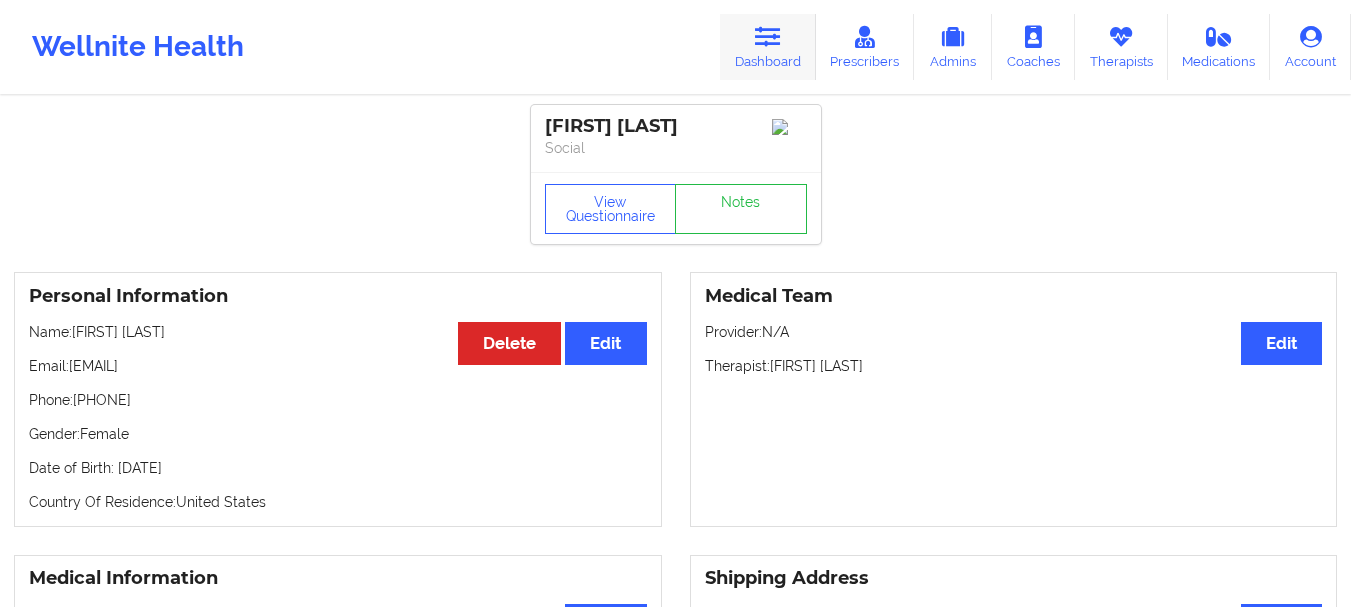 click at bounding box center (768, 37) 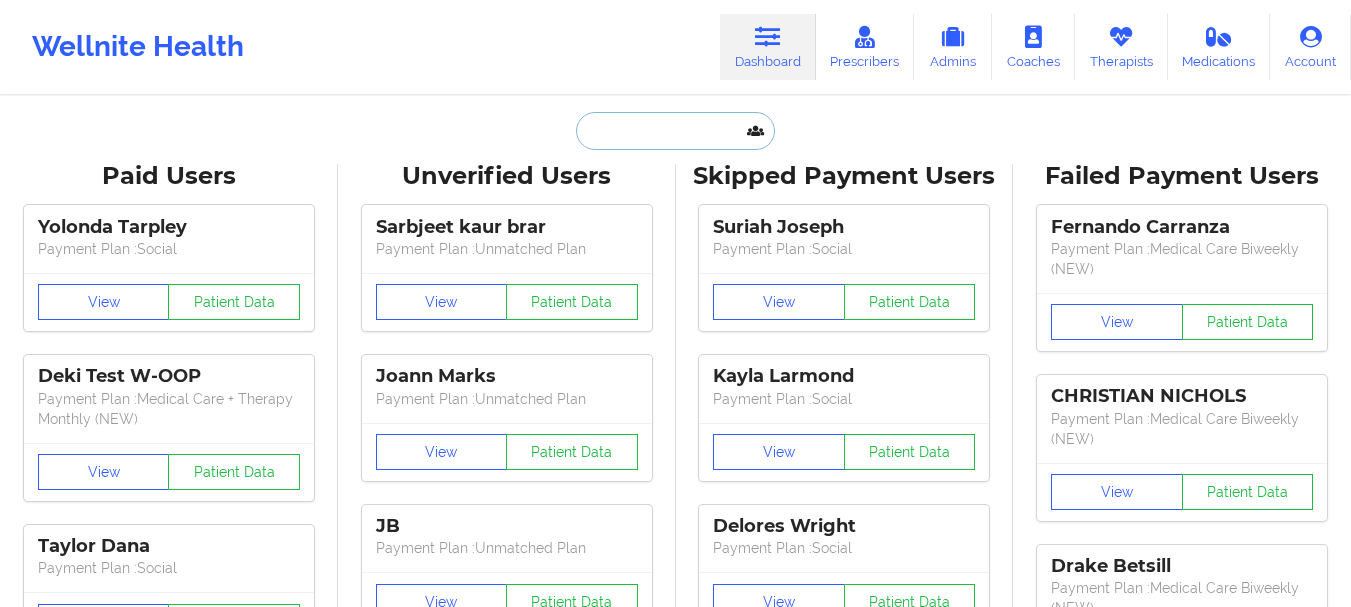 click at bounding box center (675, 131) 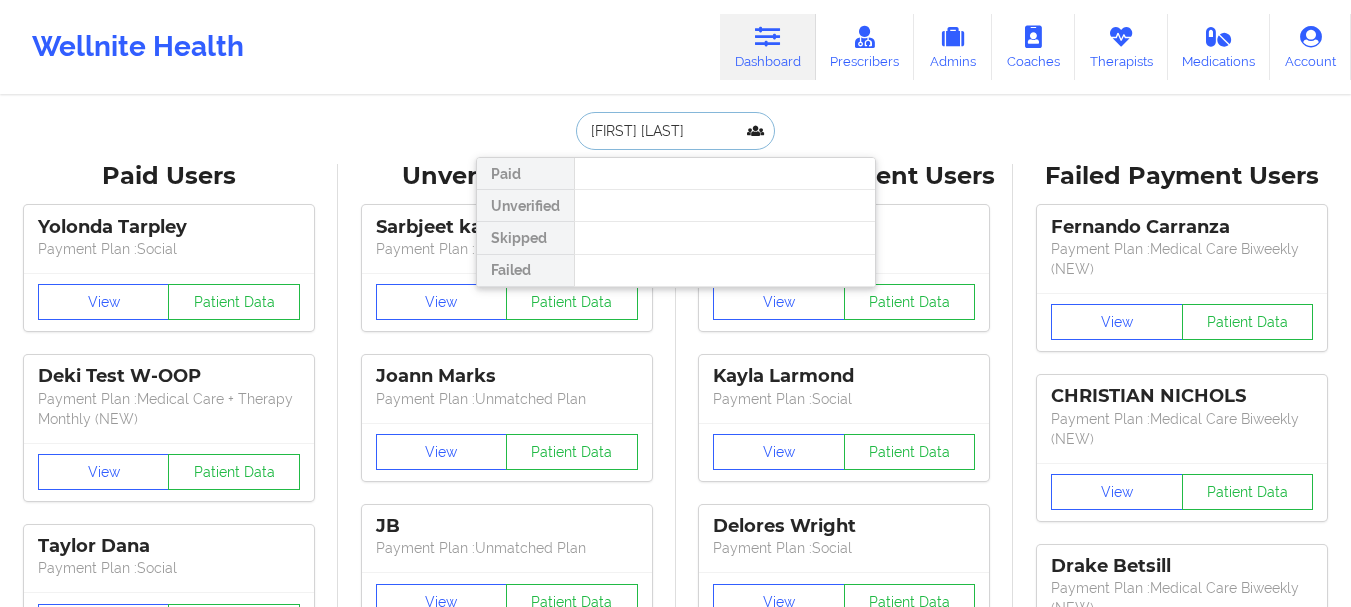 type on "[FIRST] [LAST]" 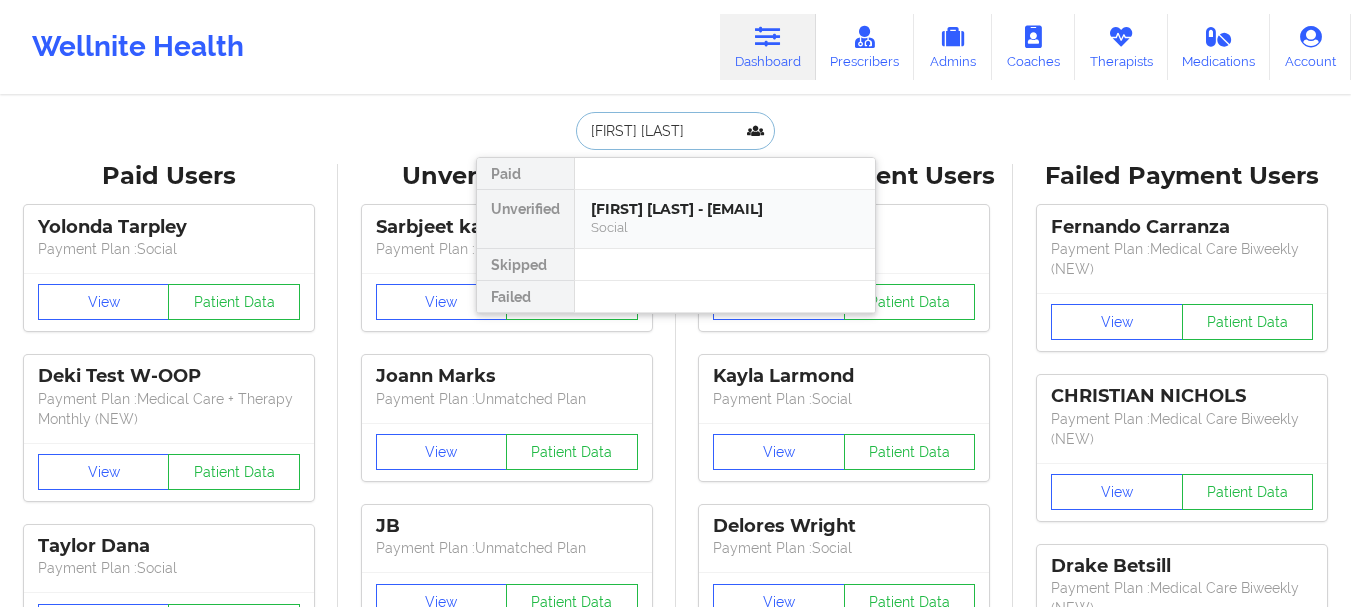 click on "[FIRST] [LAST] - [EMAIL]" at bounding box center (725, 209) 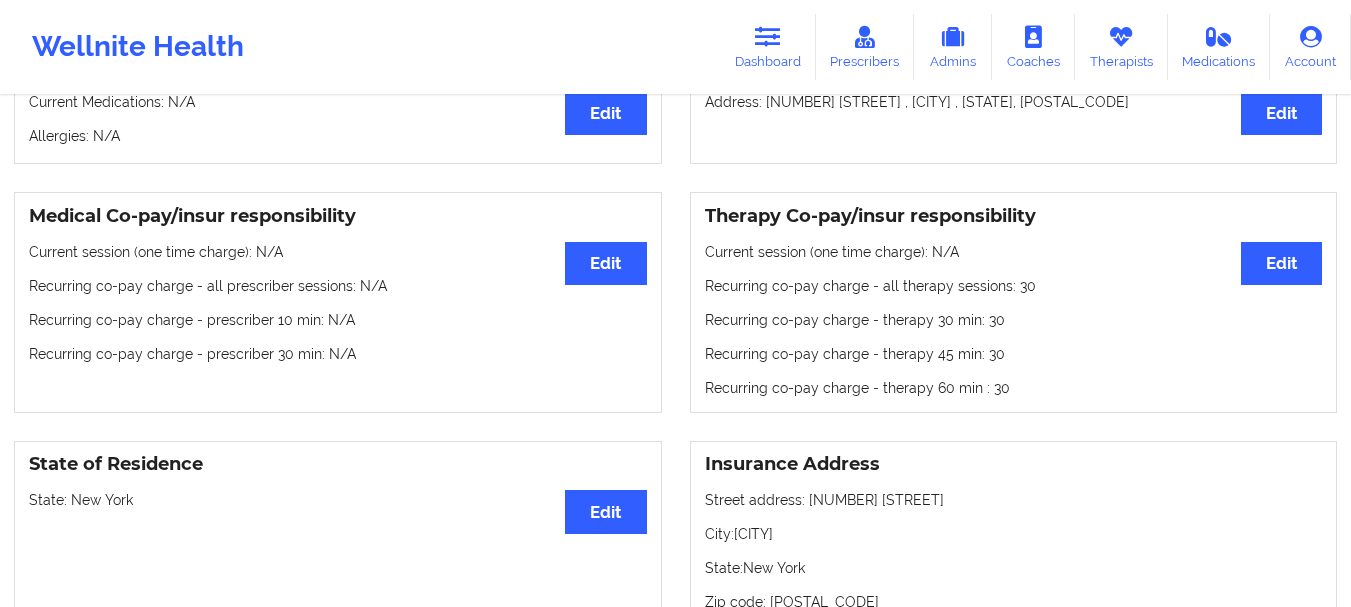 scroll, scrollTop: 708, scrollLeft: 0, axis: vertical 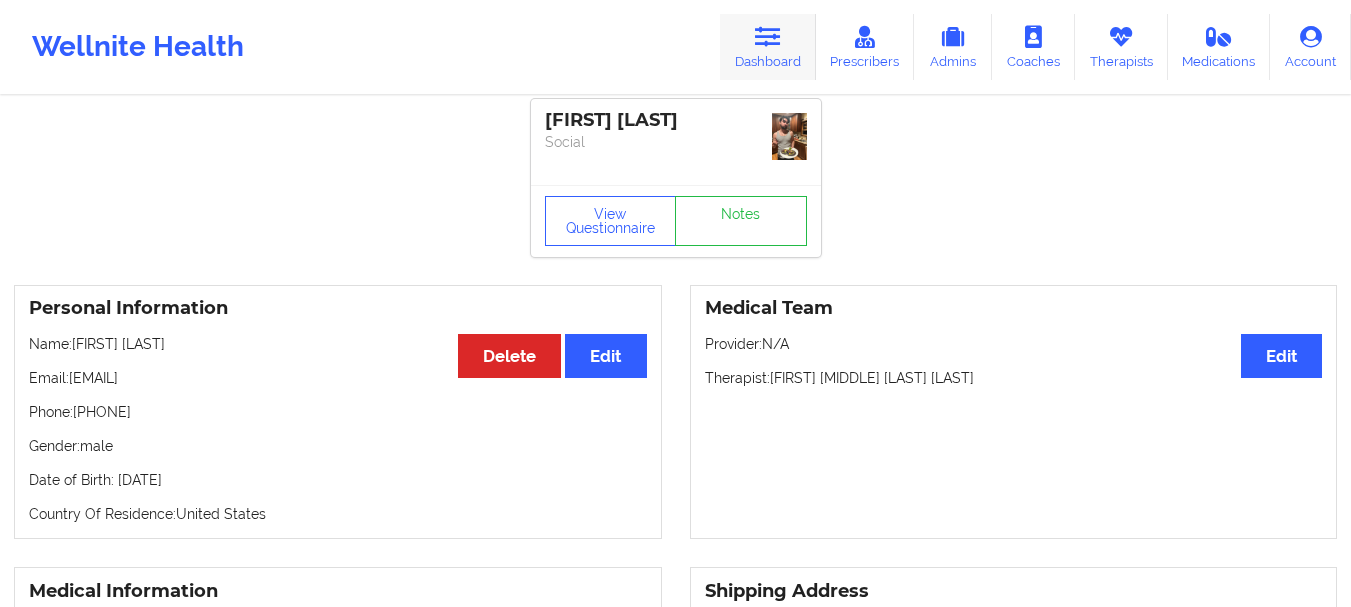 click at bounding box center [768, 37] 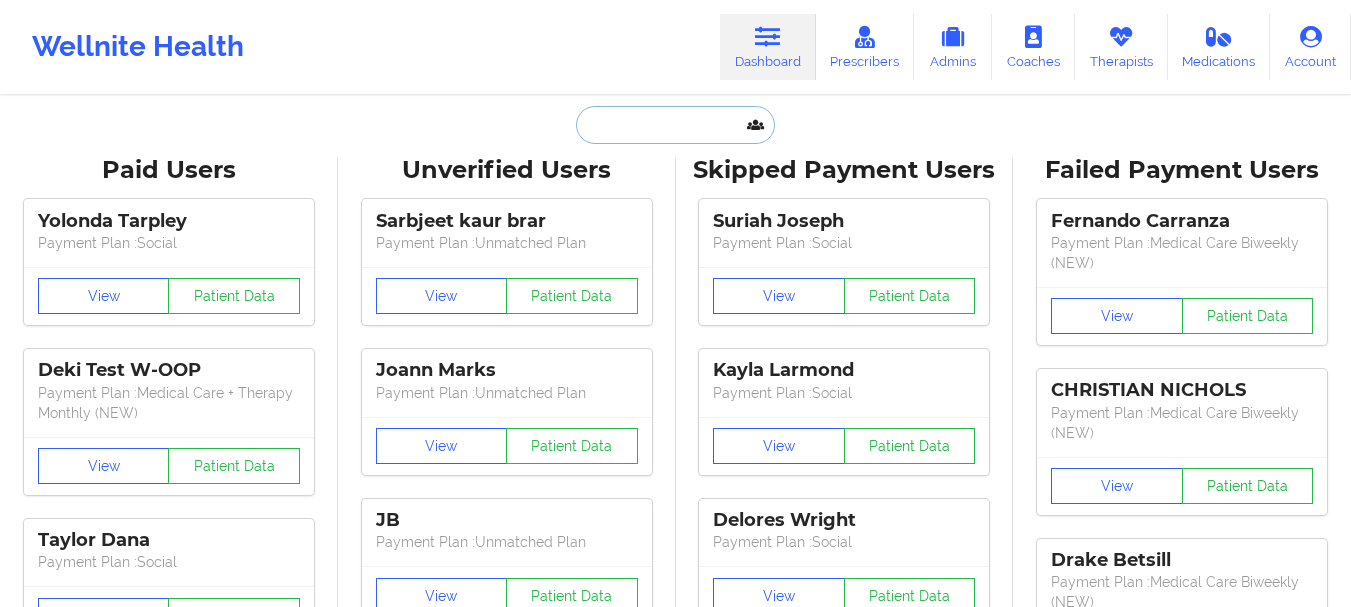 click at bounding box center (675, 125) 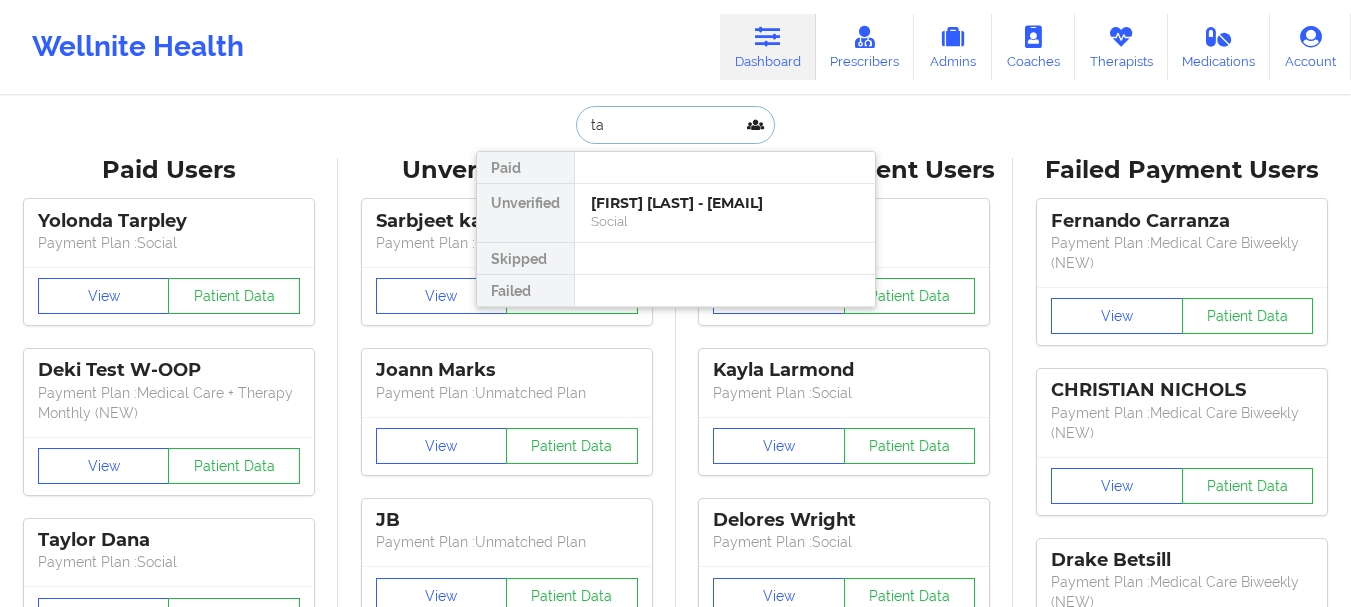 type on "t" 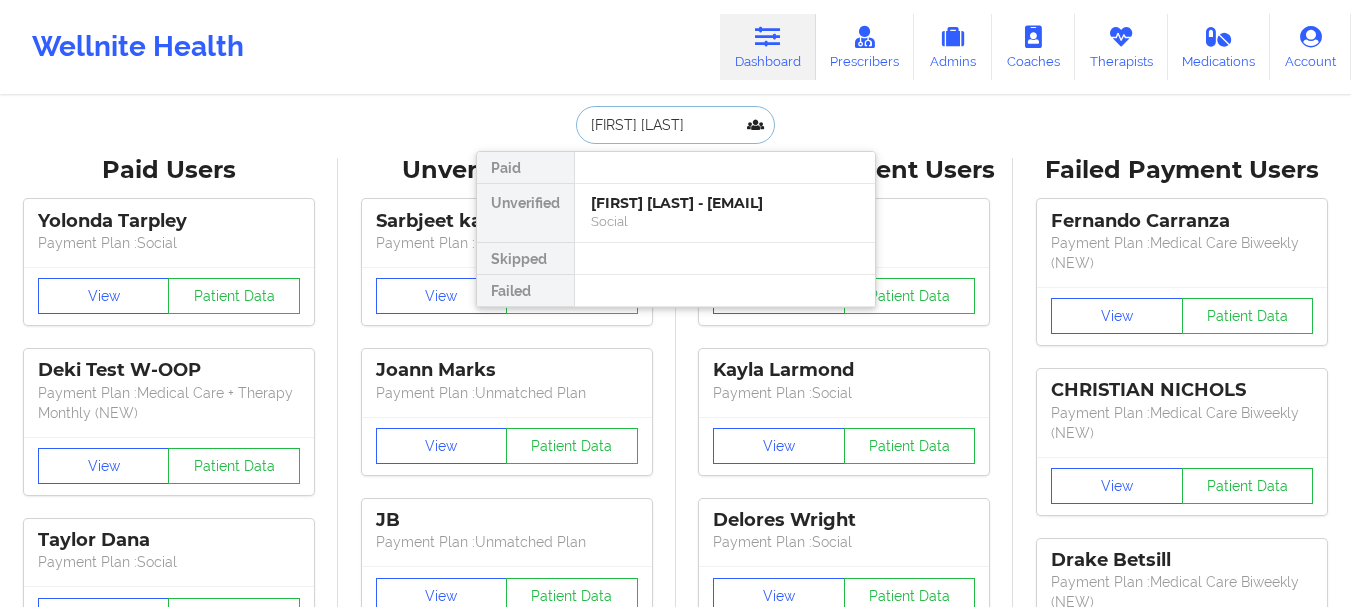 type on "[FIRST] [LAST]" 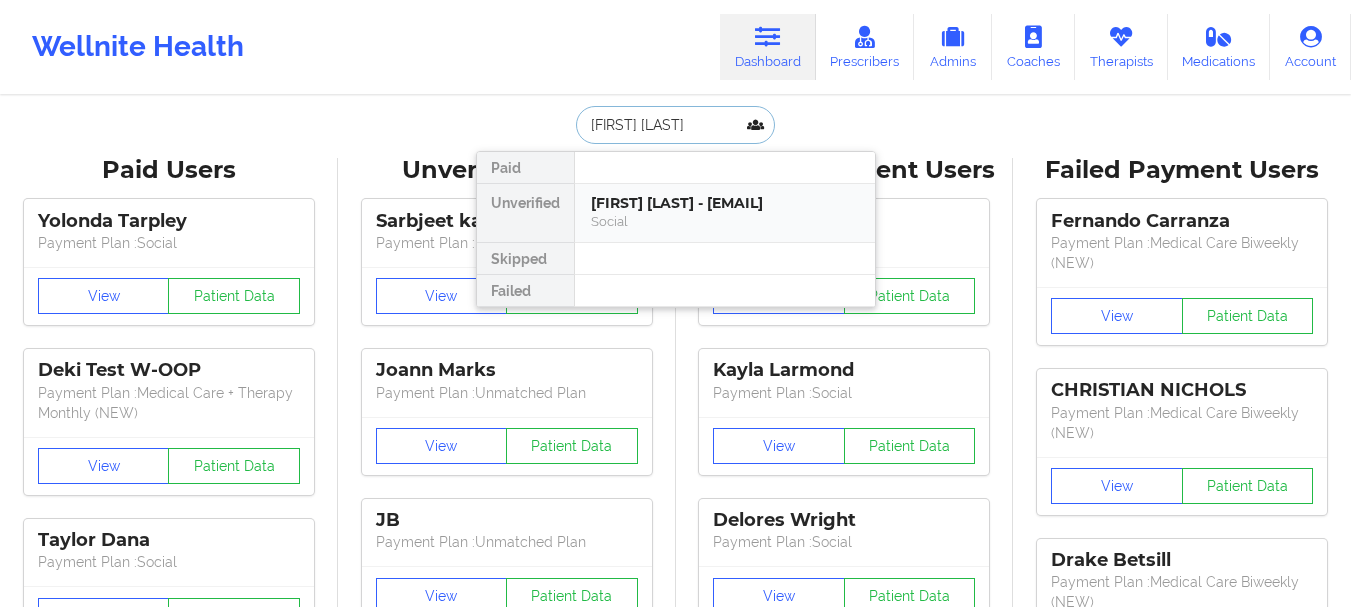 click on "Social" at bounding box center (725, 221) 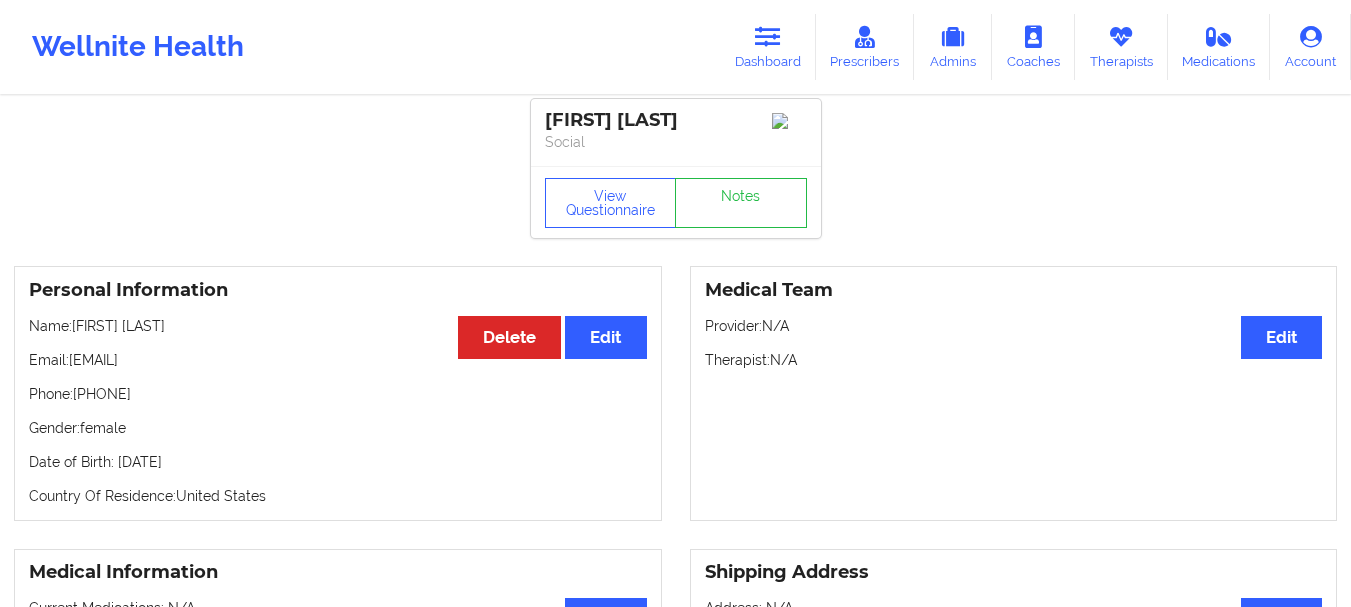 drag, startPoint x: 270, startPoint y: 371, endPoint x: 72, endPoint y: 372, distance: 198.00252 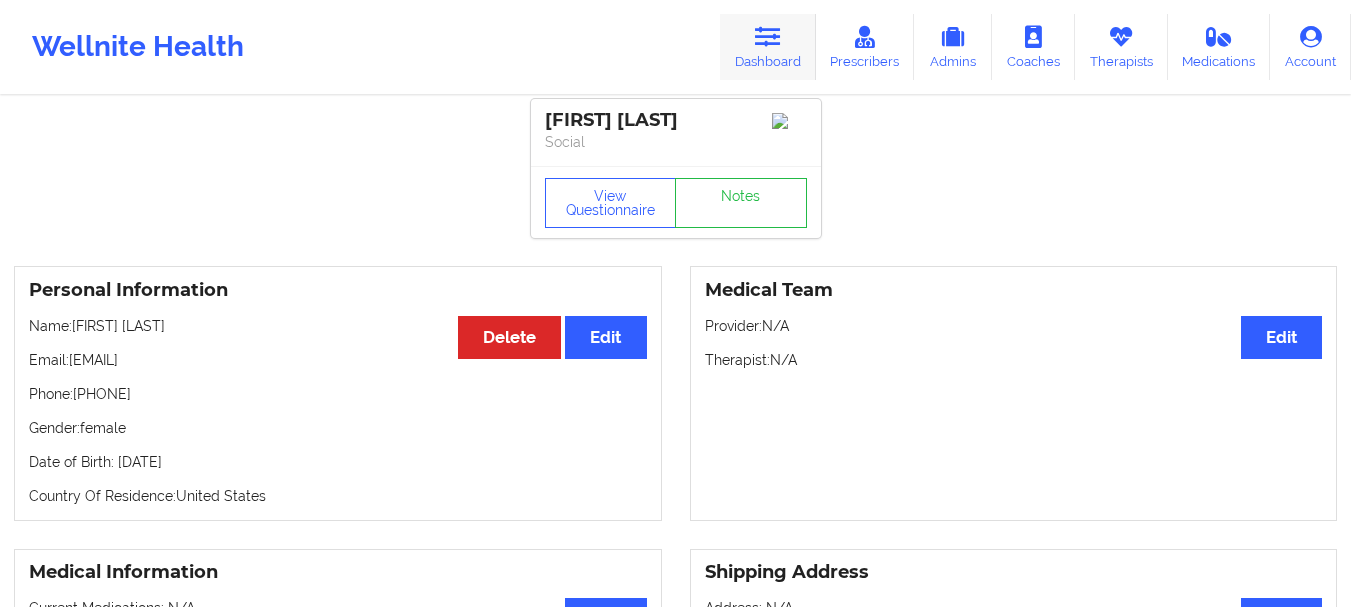 click on "Dashboard" at bounding box center (768, 47) 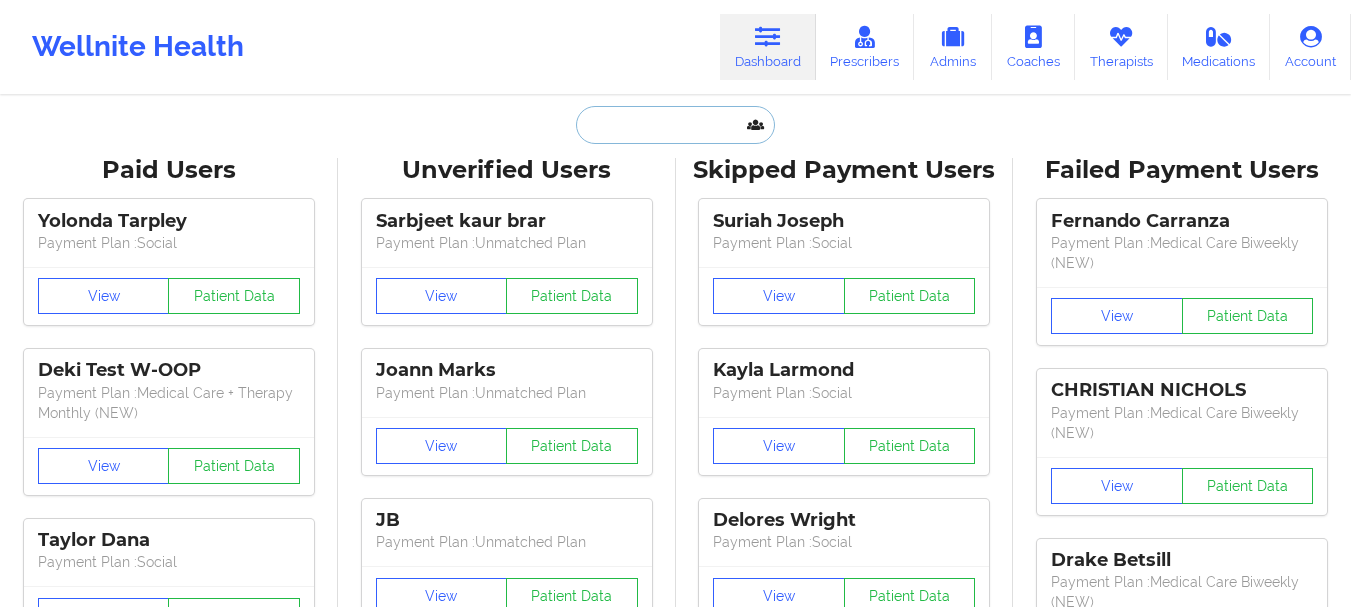 click at bounding box center [675, 125] 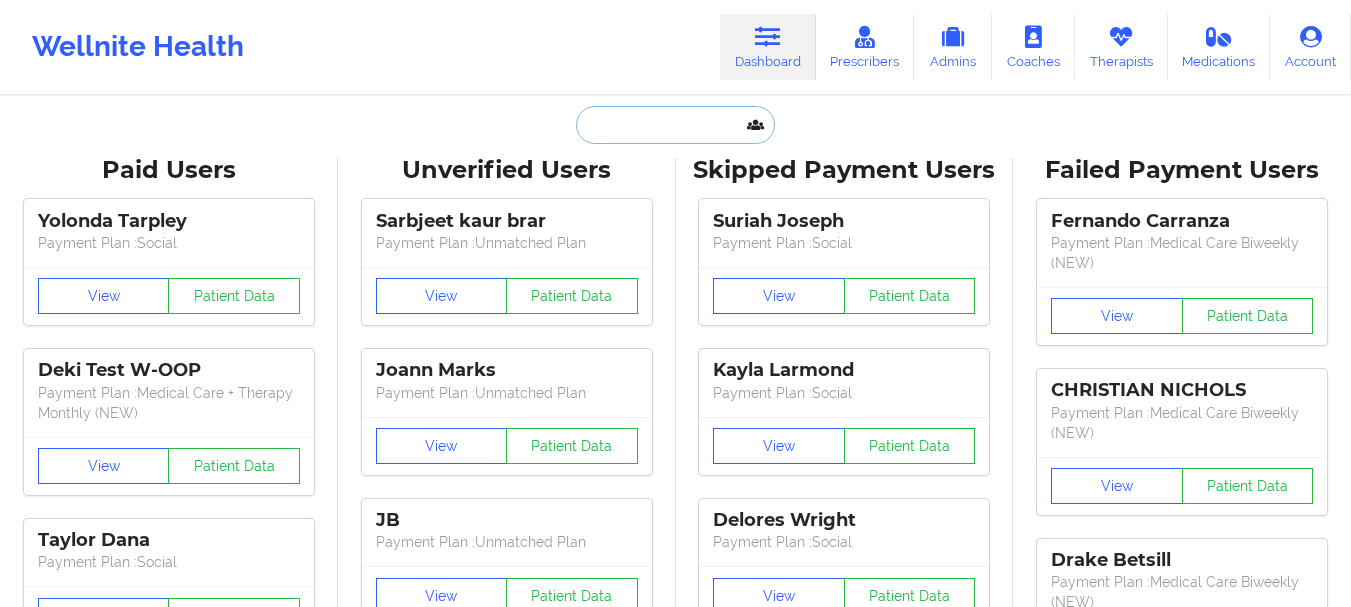 paste on "[FIRST] [LAST]" 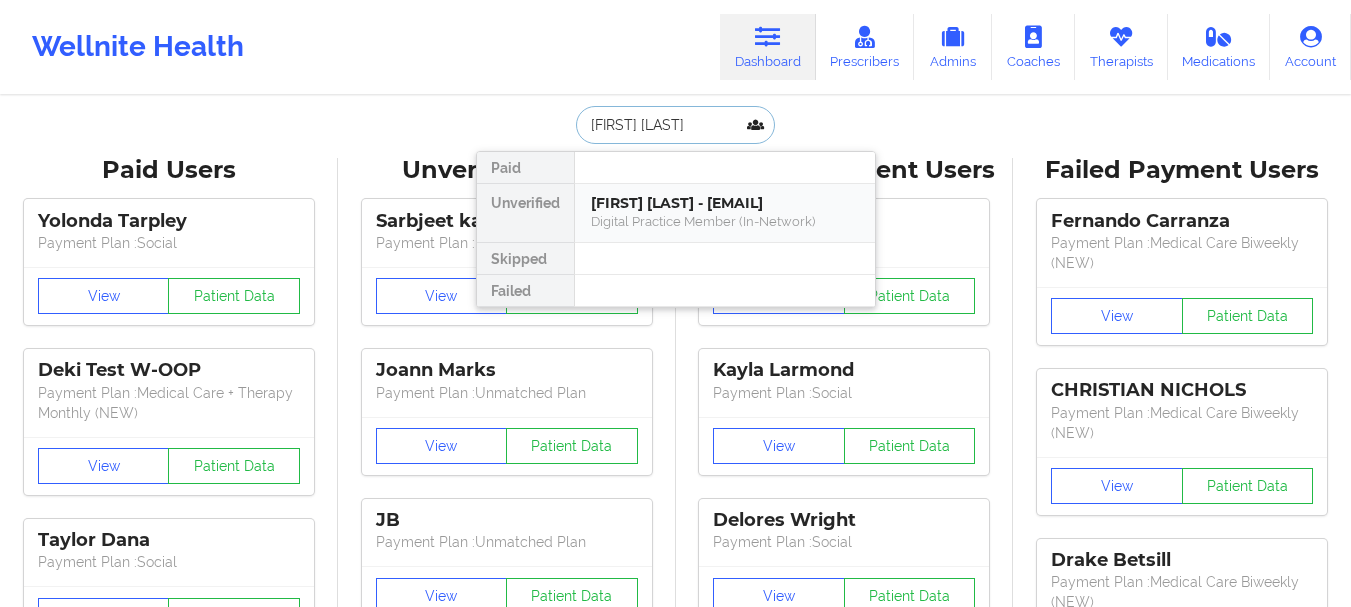click on "[FIRST] [LAST] - [EMAIL]" at bounding box center (725, 203) 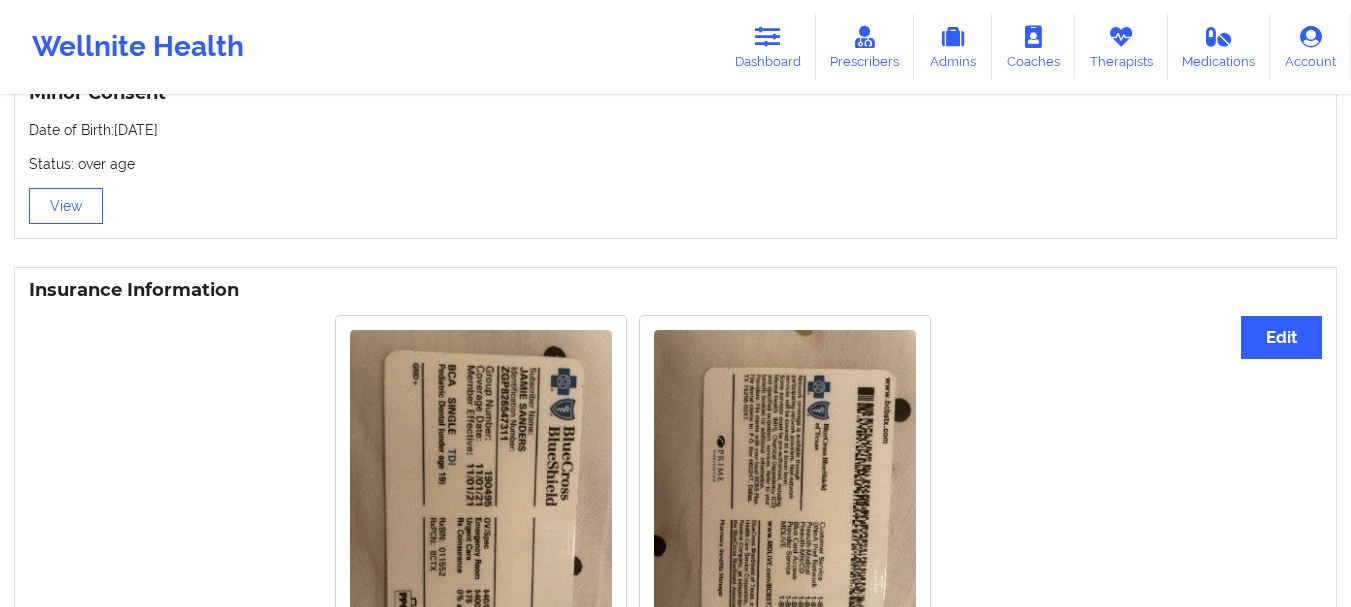scroll, scrollTop: 0, scrollLeft: 0, axis: both 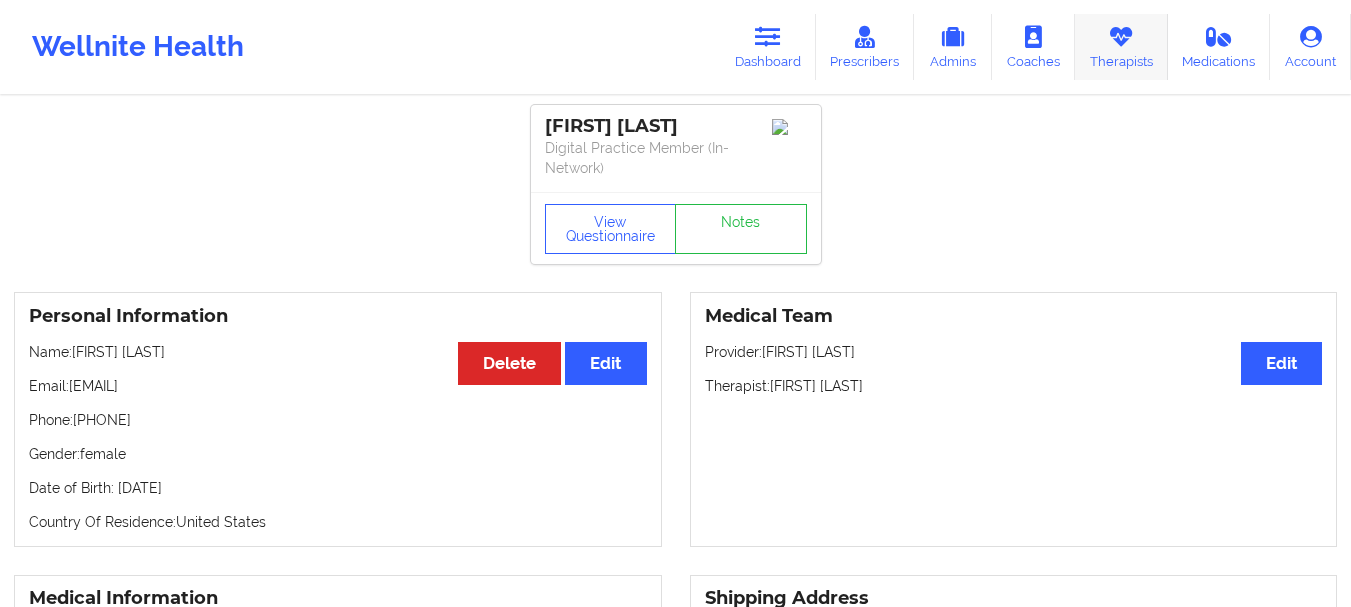 click on "Therapists" at bounding box center [1121, 47] 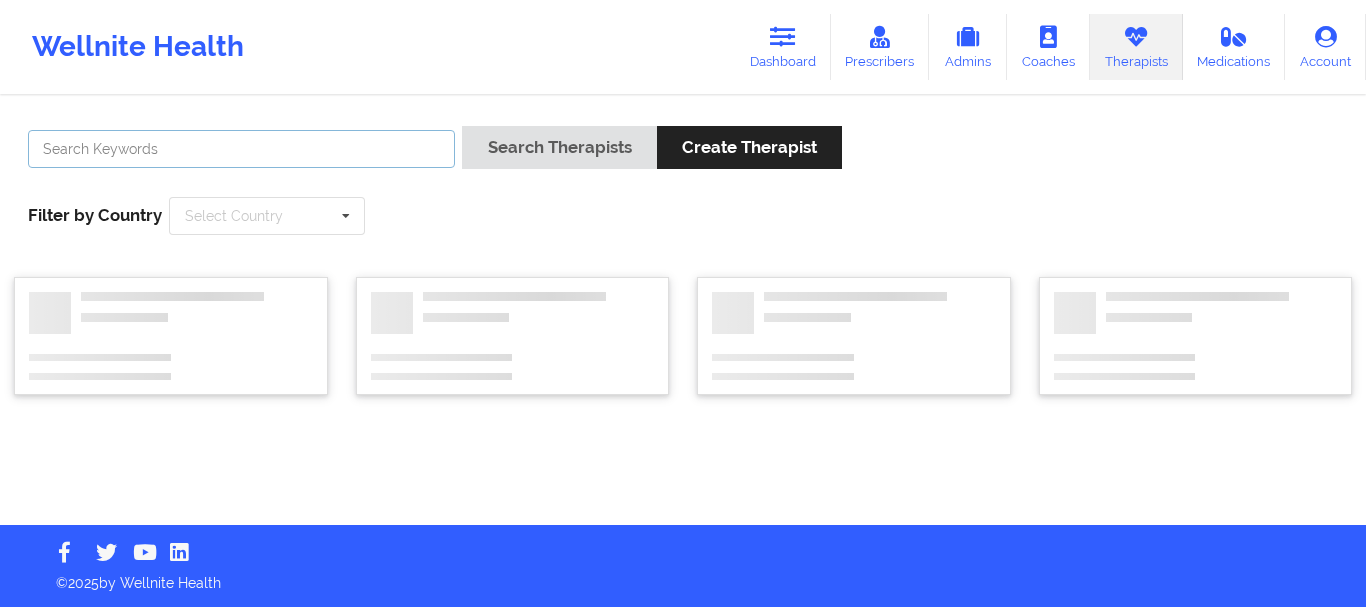 click at bounding box center [241, 149] 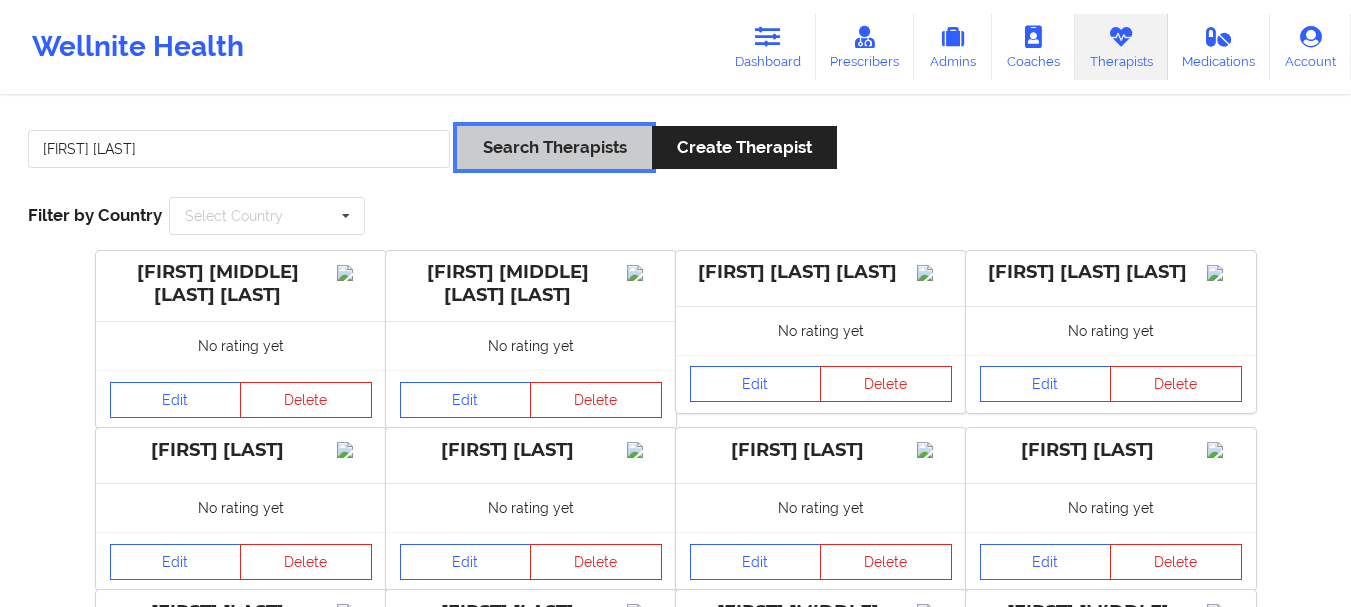 click on "Search Therapists" at bounding box center (554, 147) 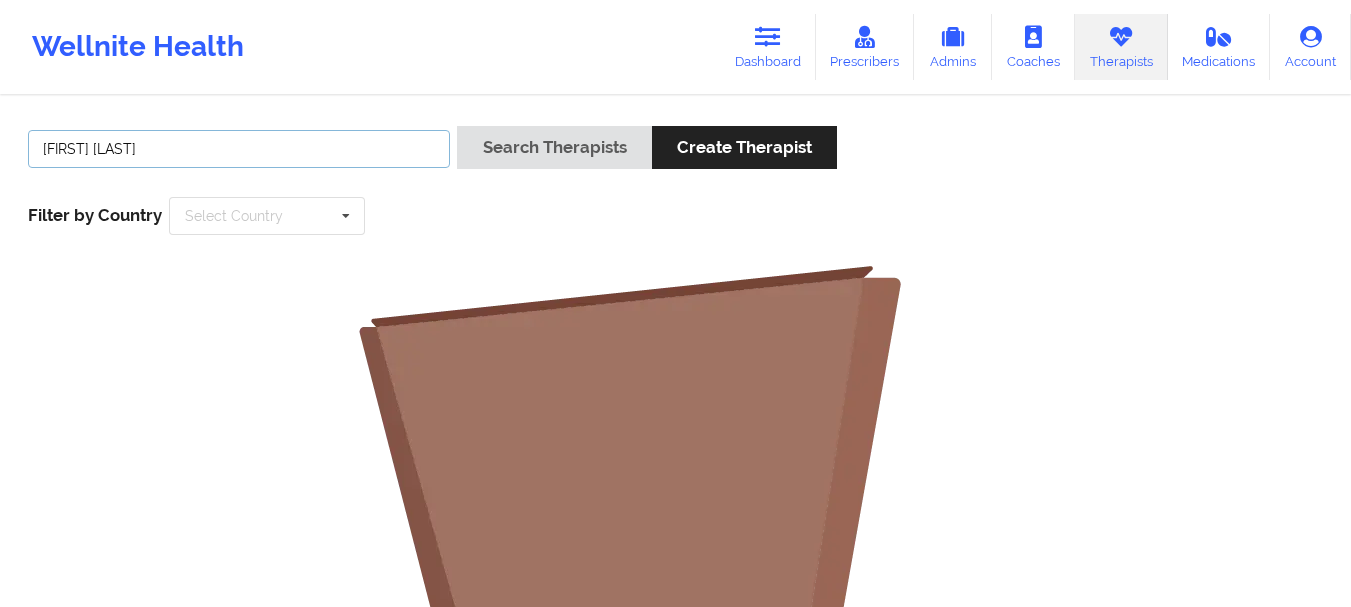 click on "[FIRST] [LAST]" at bounding box center [239, 149] 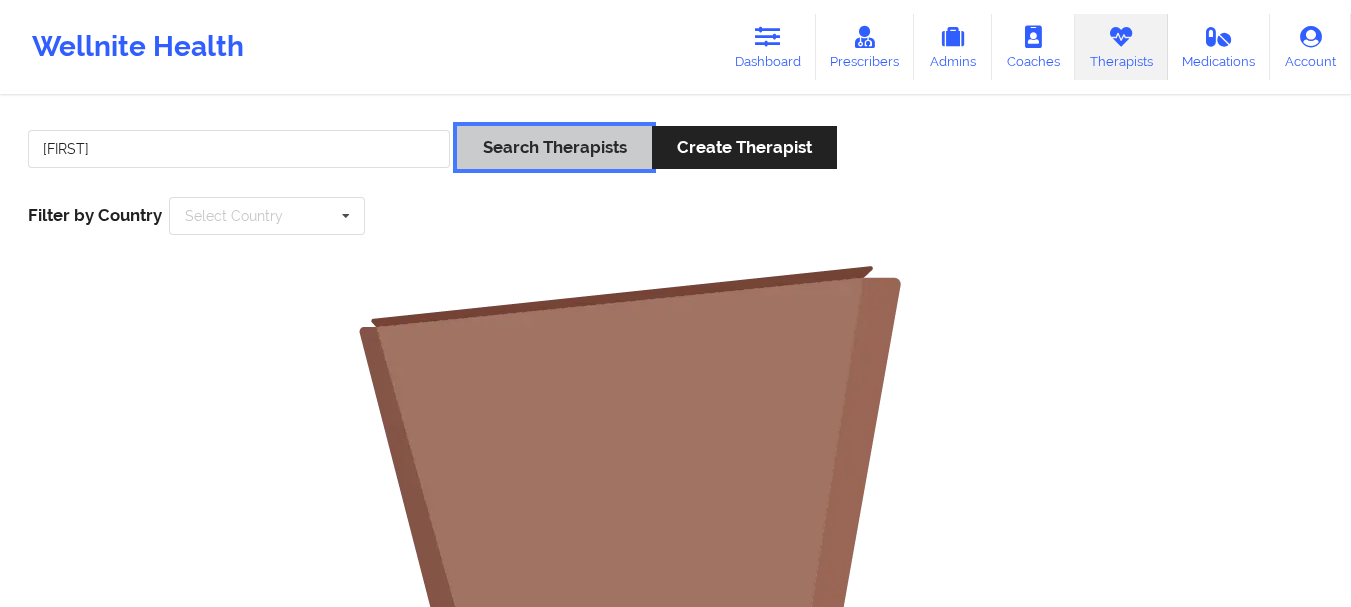 click on "Search Therapists" at bounding box center [554, 147] 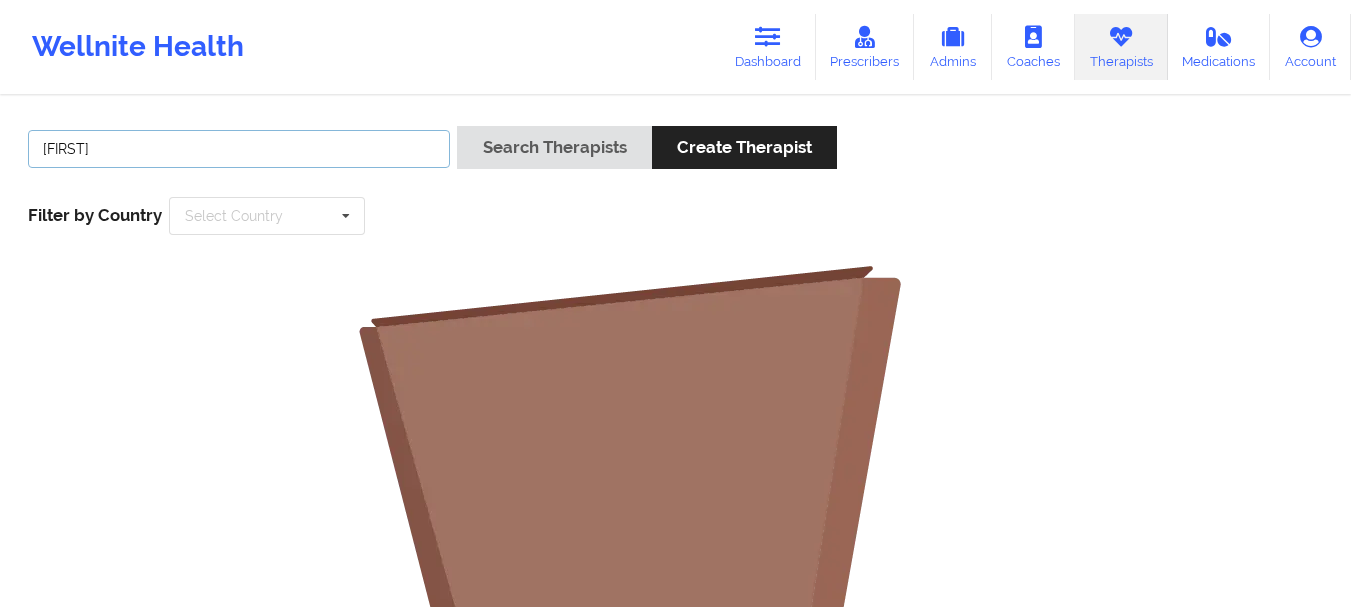 click on "[FIRST]" at bounding box center (239, 149) 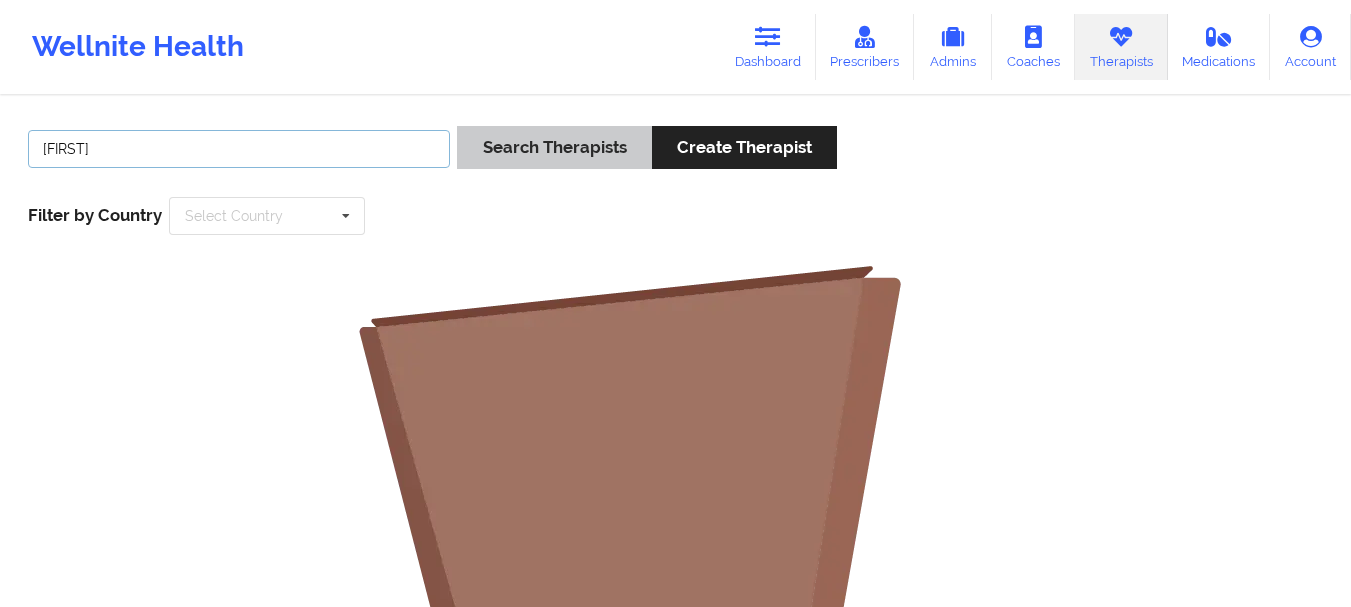 type on "[FIRST]" 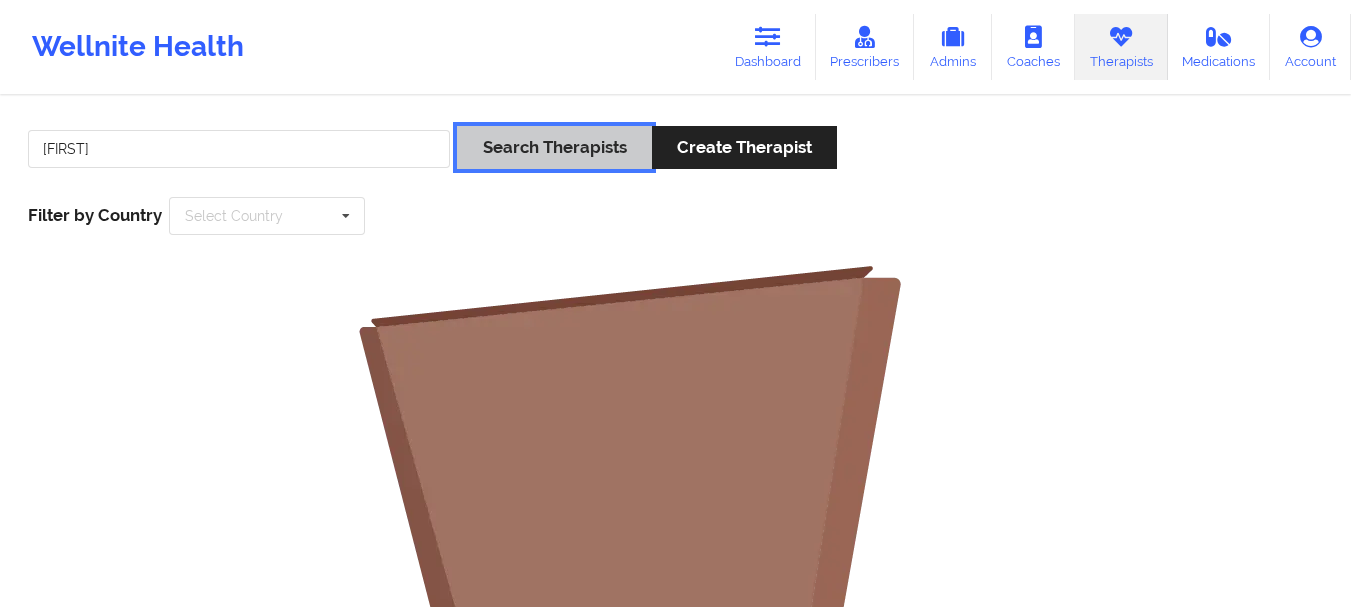 click on "Search Therapists" at bounding box center (554, 147) 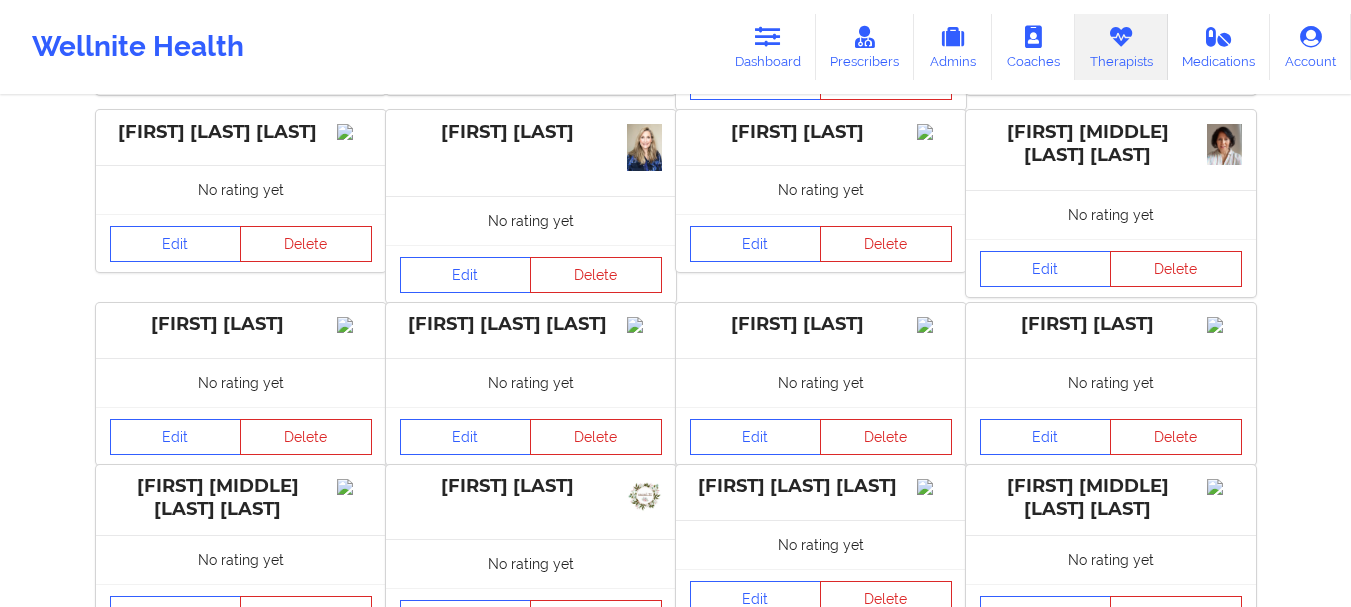 scroll, scrollTop: 520, scrollLeft: 0, axis: vertical 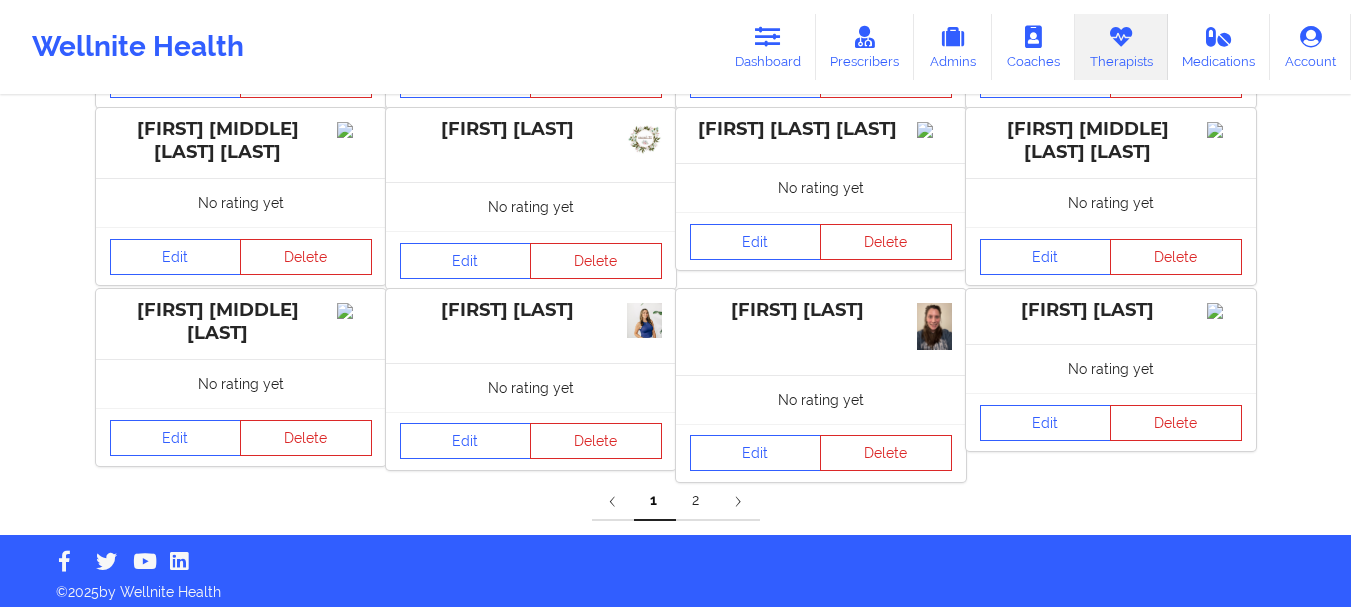 click on "2" at bounding box center [697, 501] 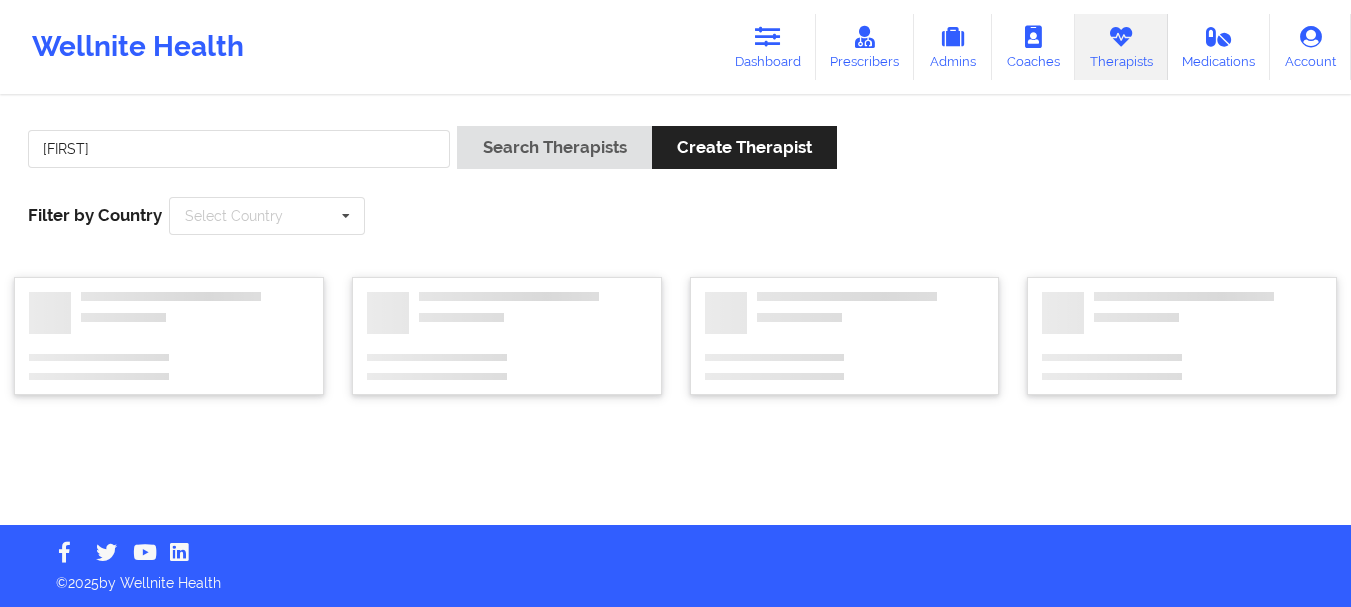 scroll, scrollTop: 0, scrollLeft: 0, axis: both 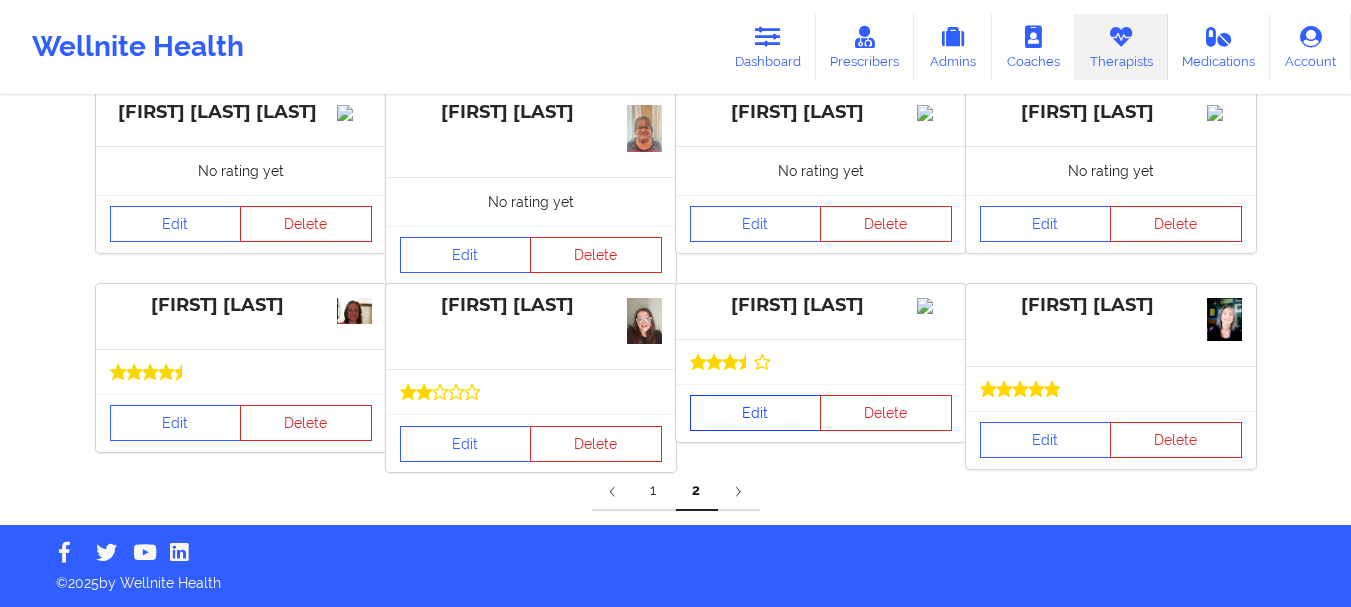 click on "Edit" at bounding box center (756, 413) 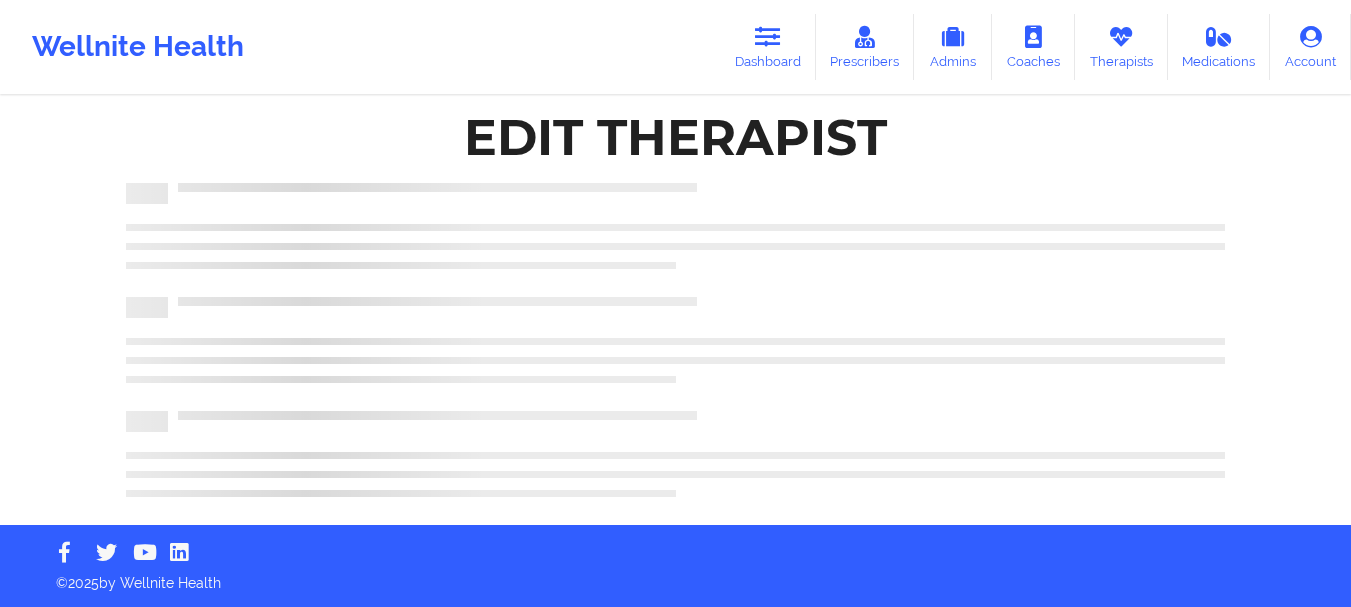 scroll, scrollTop: 13, scrollLeft: 0, axis: vertical 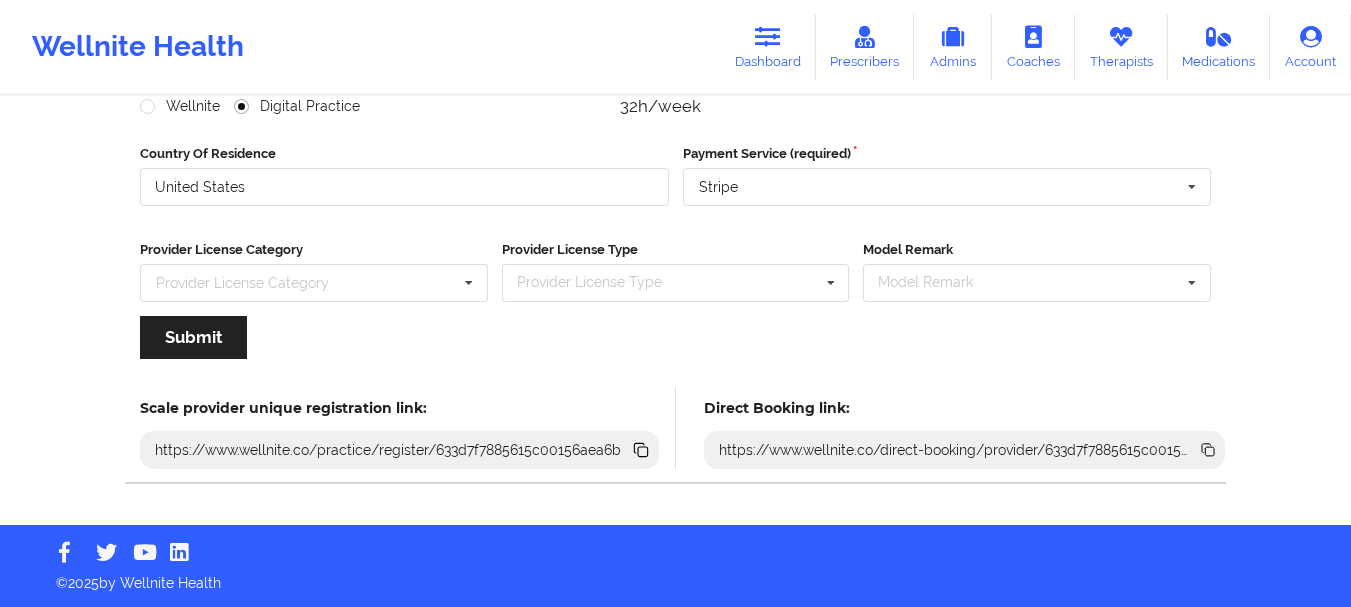 click 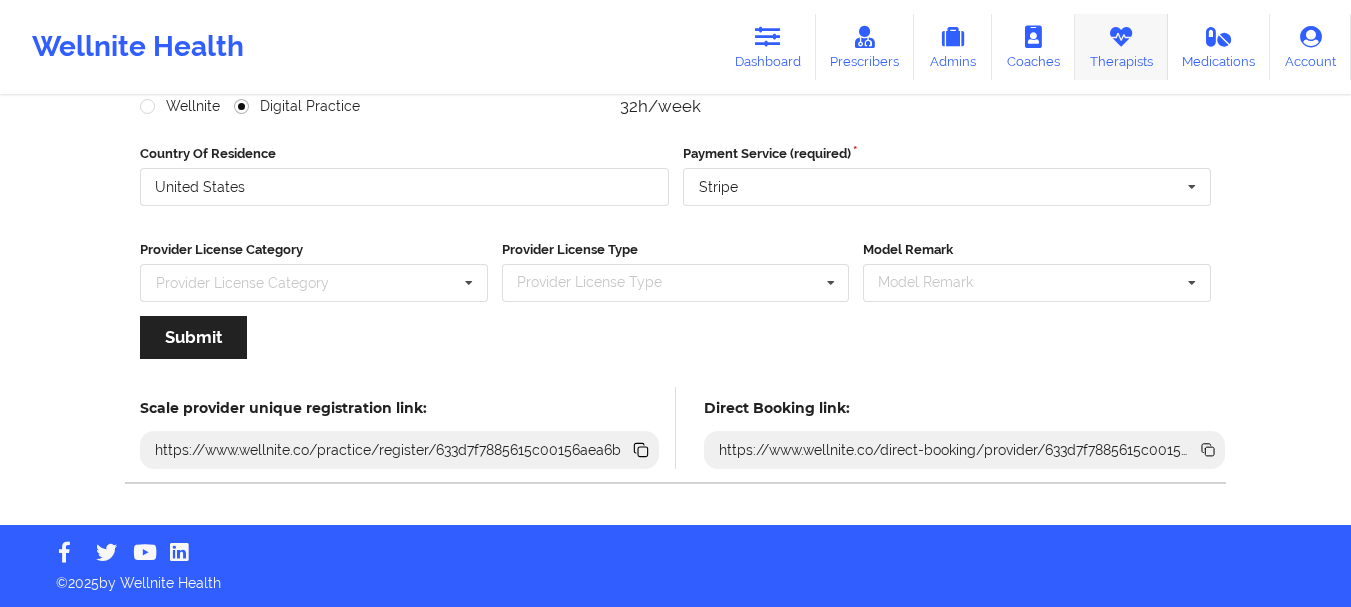click on "Therapists" at bounding box center [1121, 47] 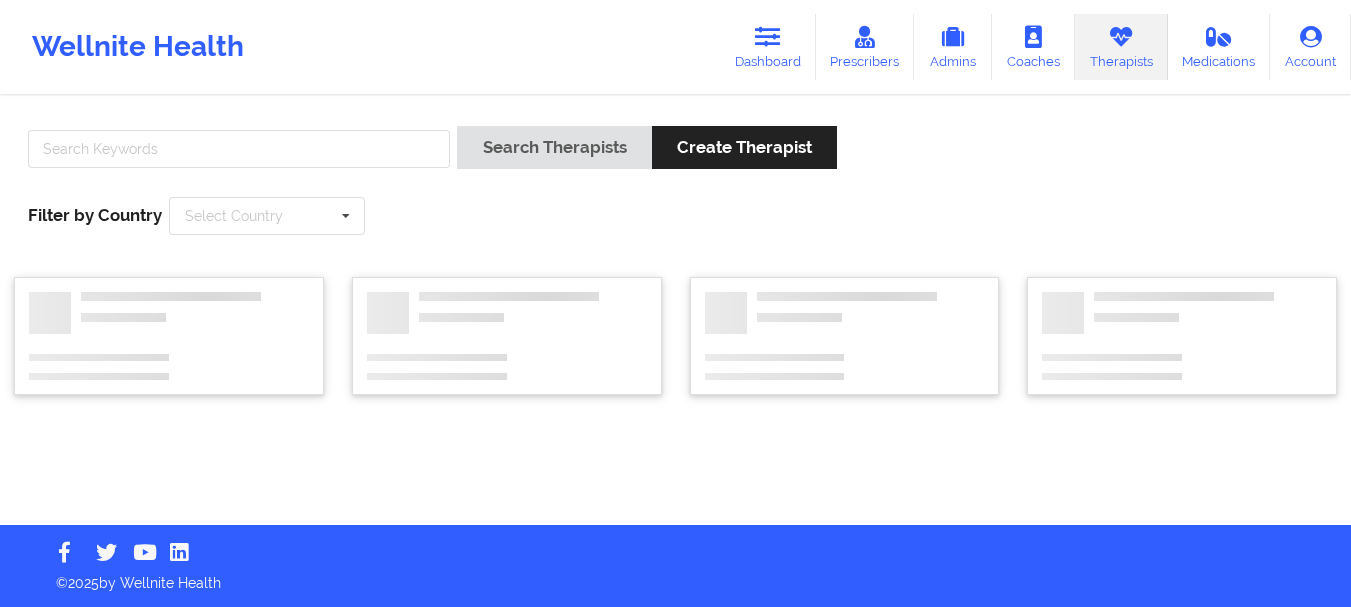 scroll, scrollTop: 0, scrollLeft: 0, axis: both 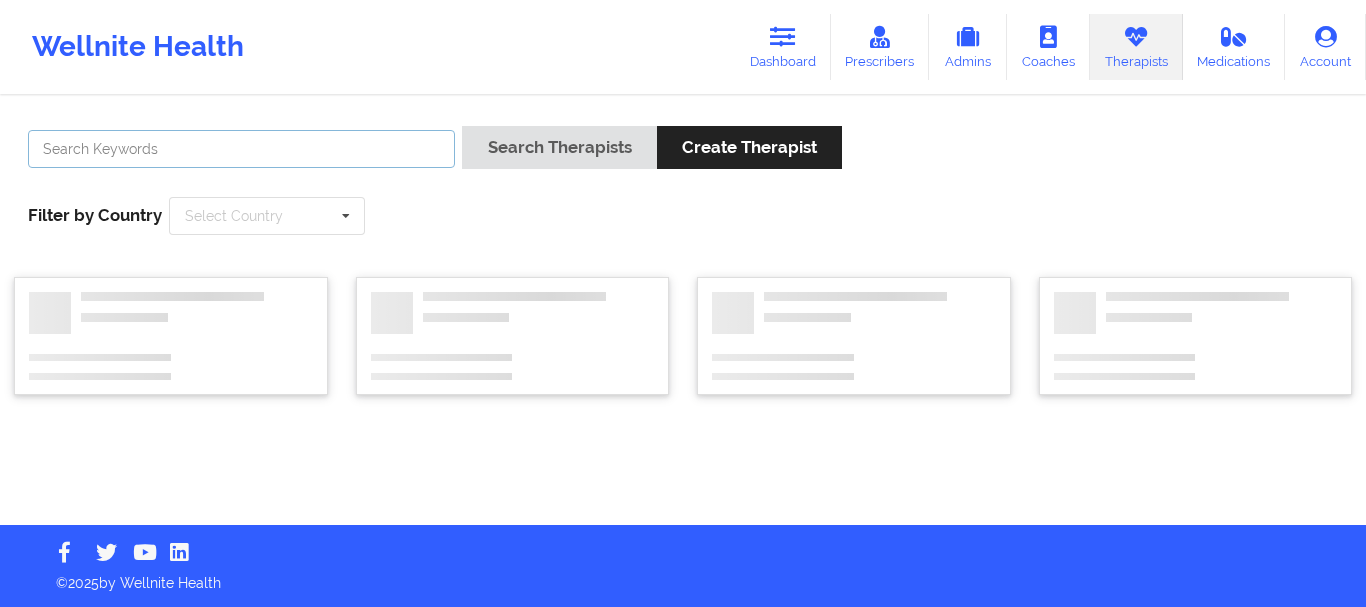 click at bounding box center (241, 149) 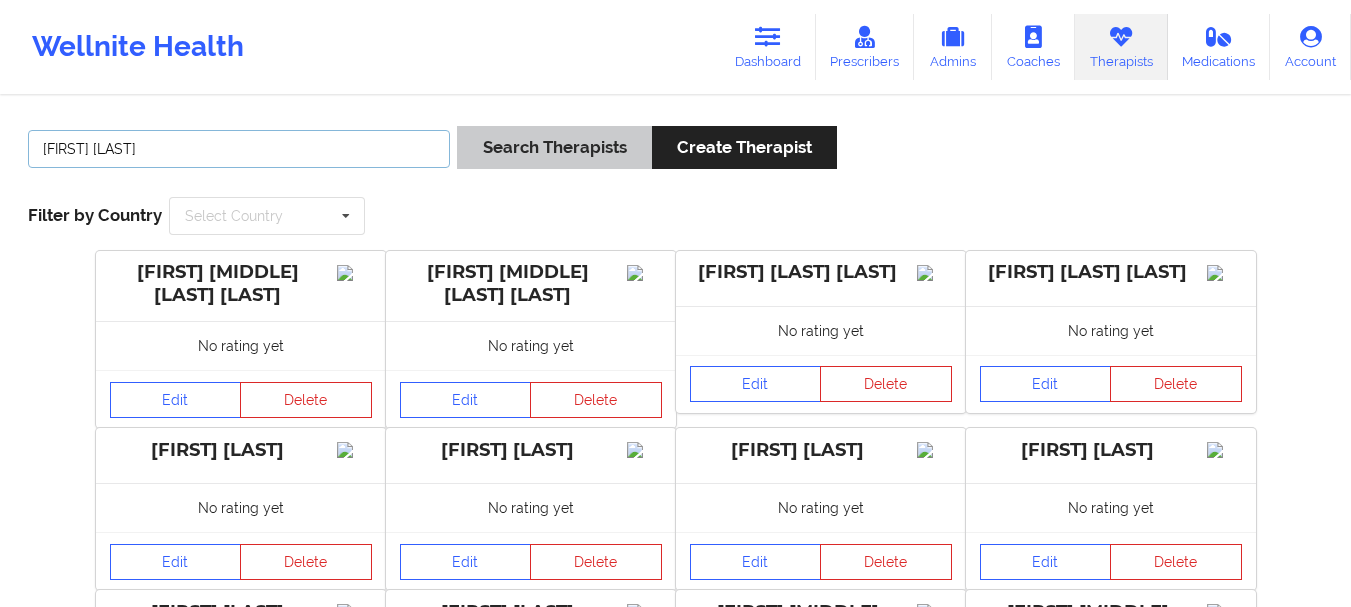 type on "[FIRST] [LAST]" 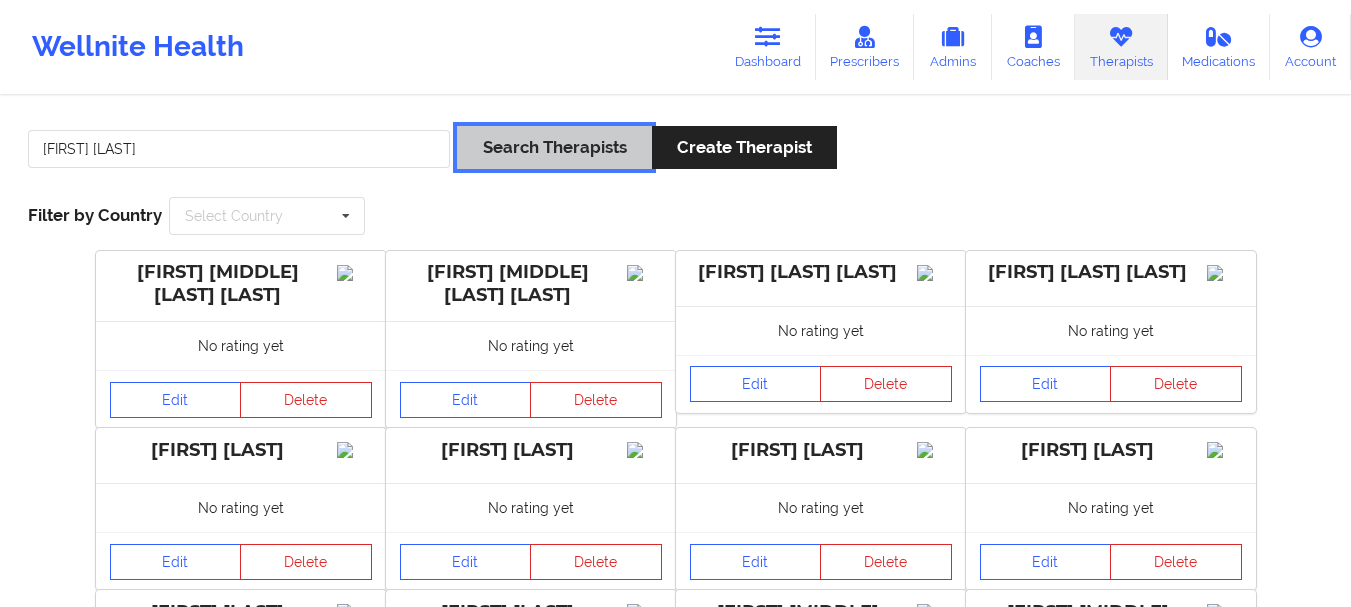 click on "Search Therapists" at bounding box center [554, 147] 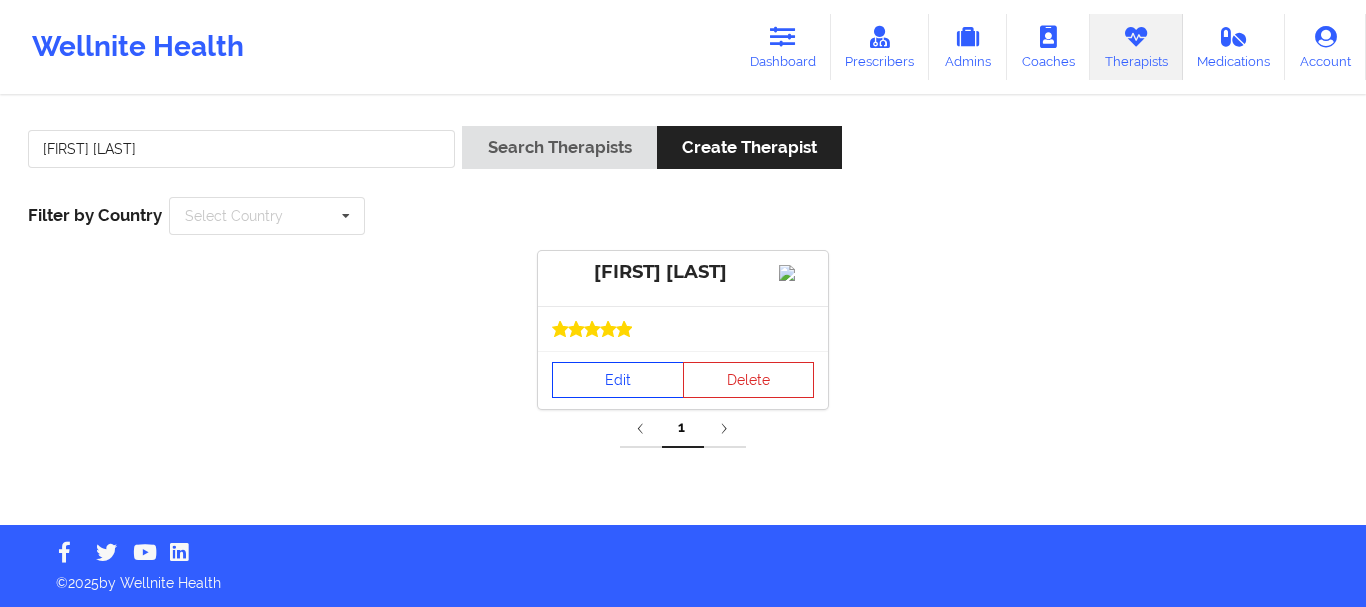 click on "Edit" at bounding box center (618, 380) 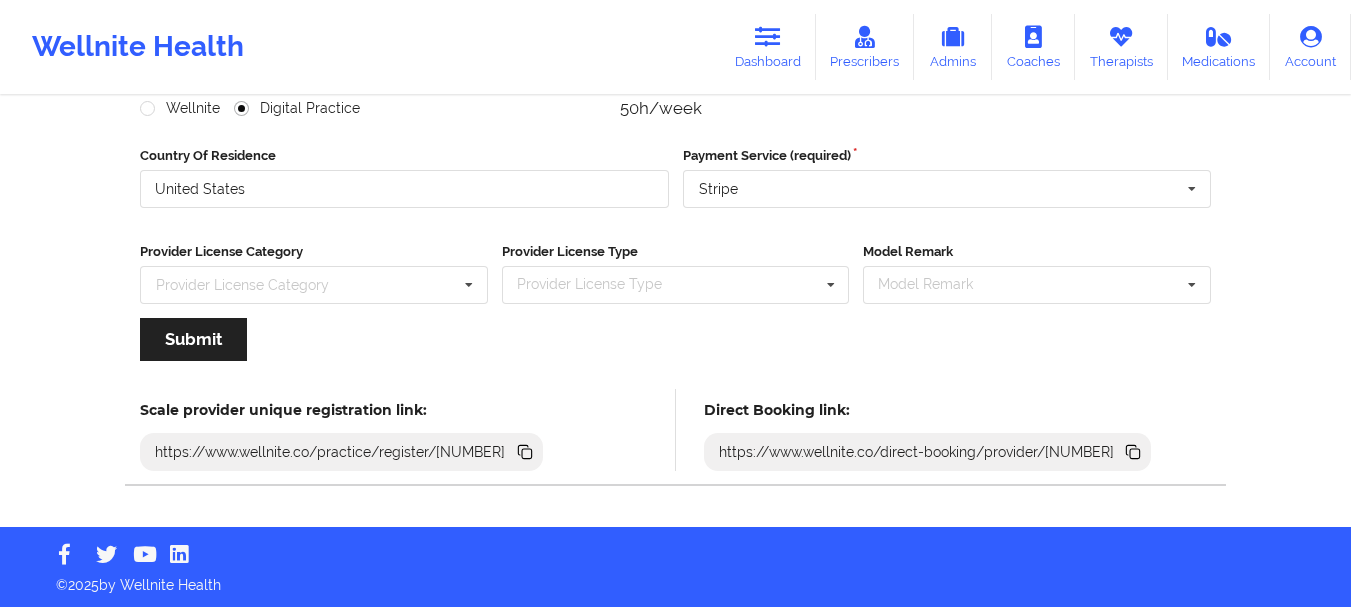 scroll, scrollTop: 290, scrollLeft: 0, axis: vertical 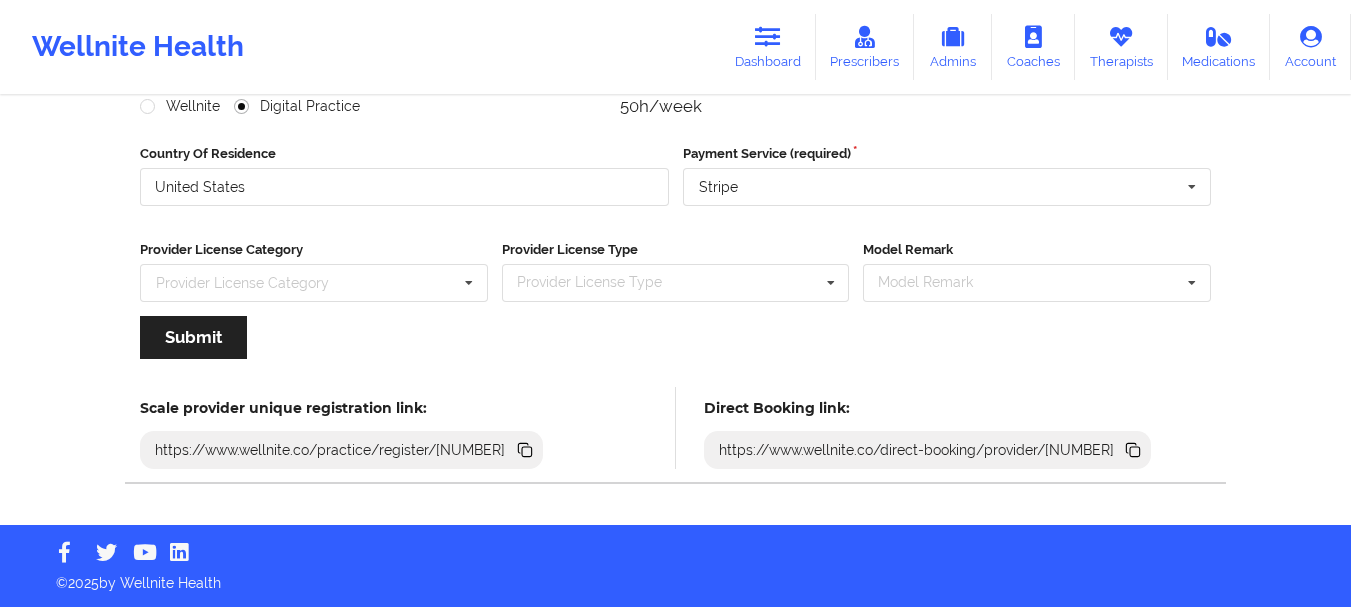 click 